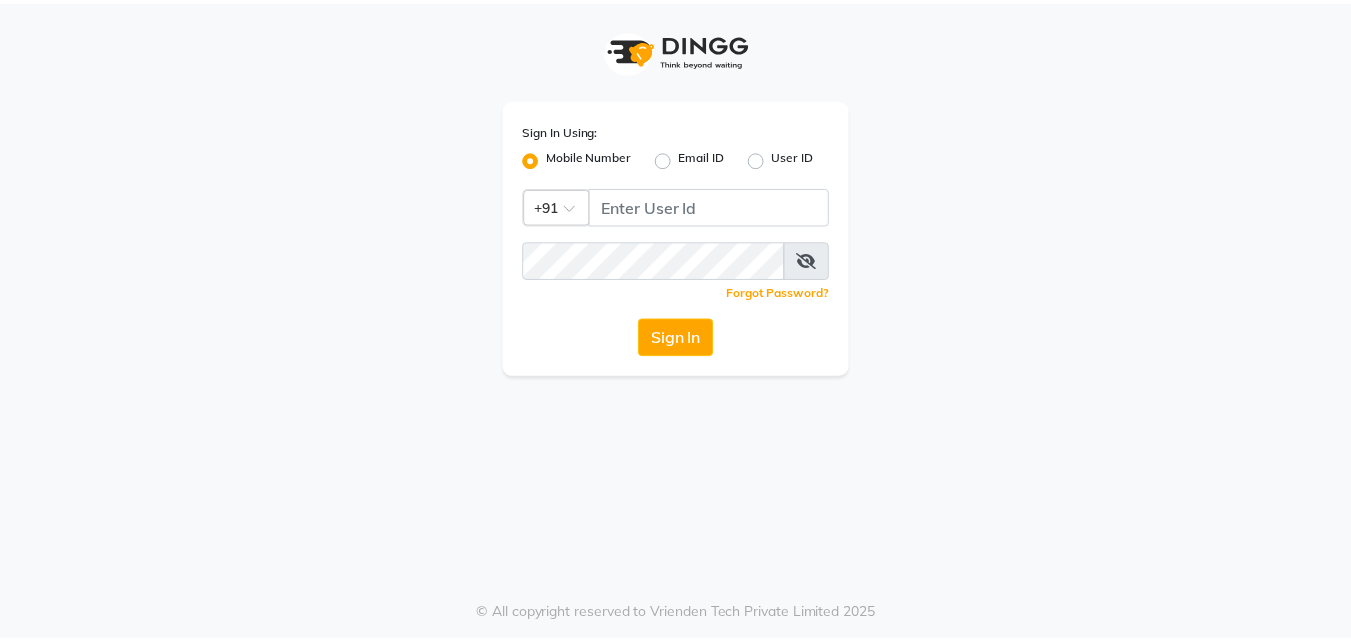 scroll, scrollTop: 0, scrollLeft: 0, axis: both 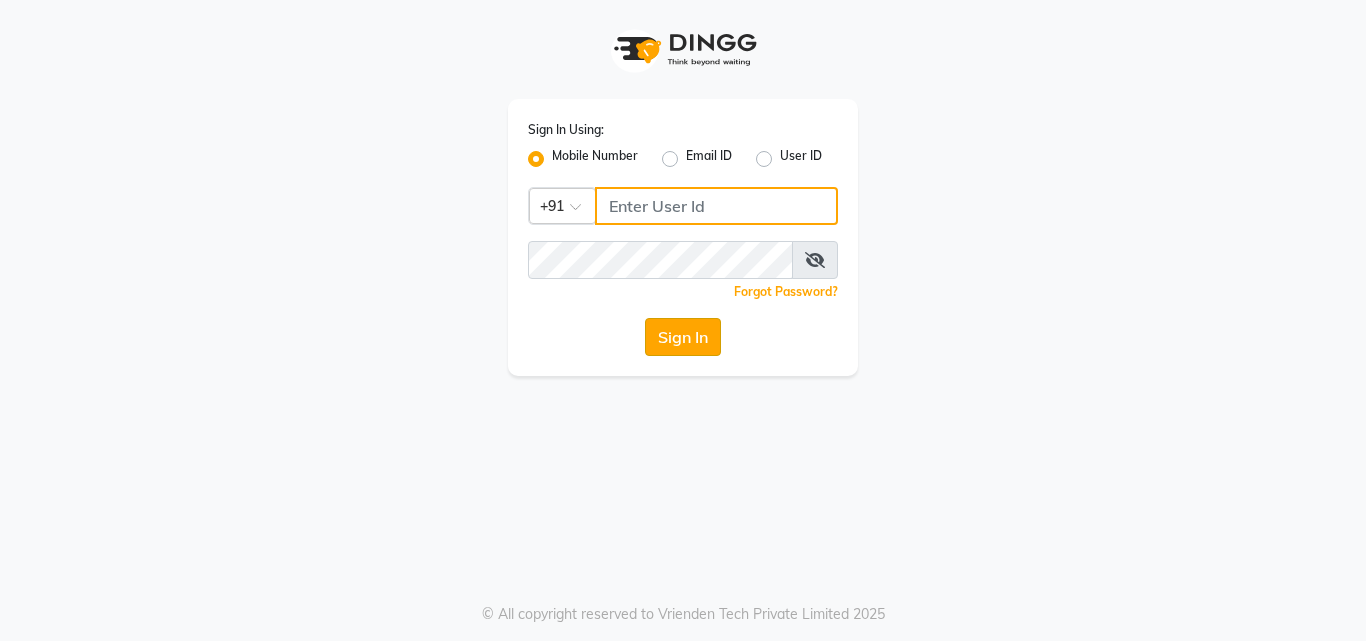 type on "7875017314" 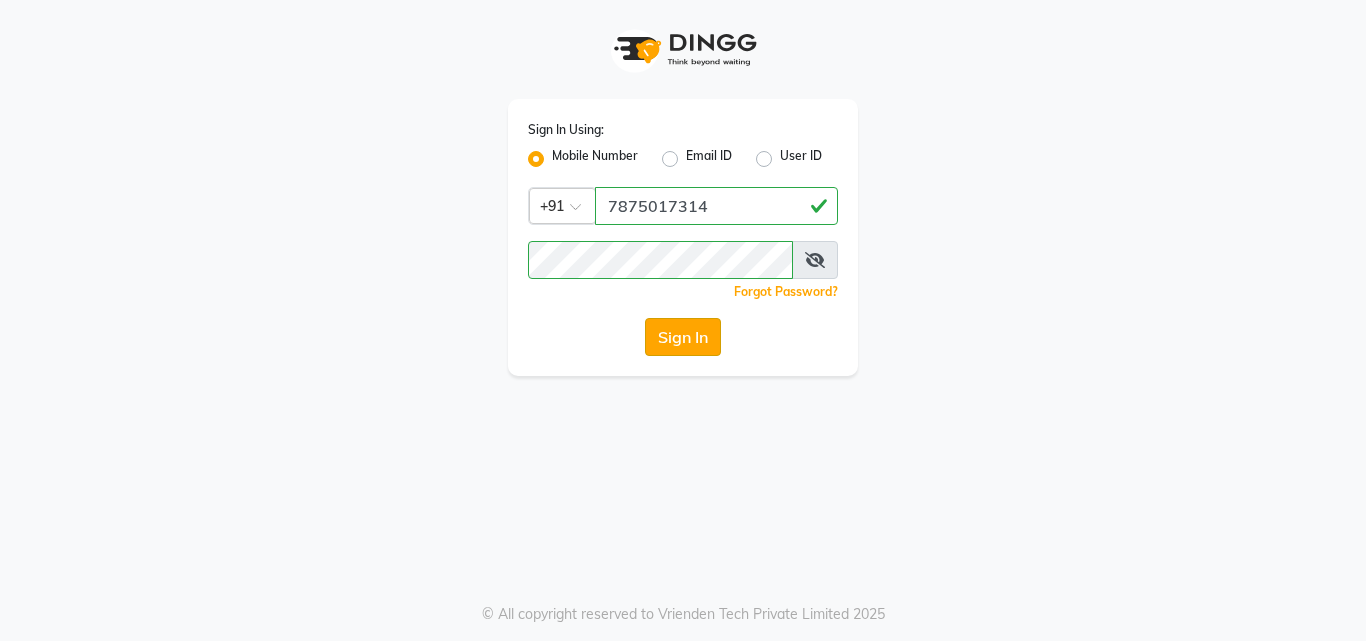 click on "Sign In" 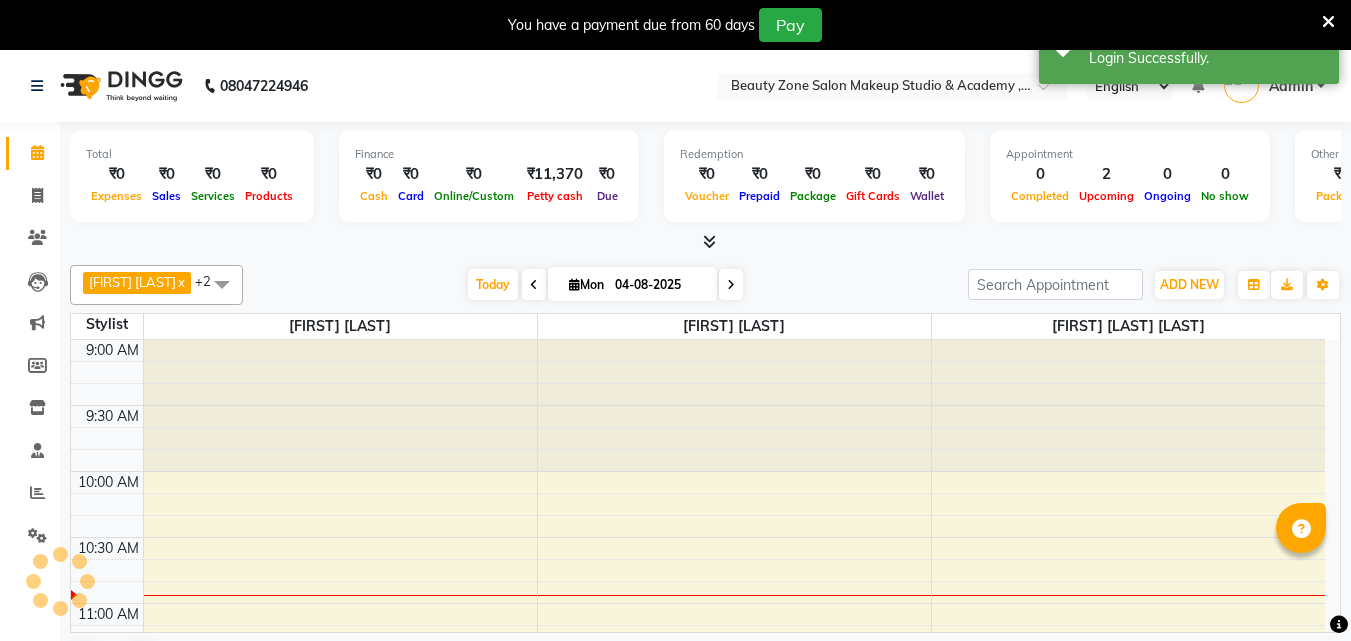 scroll, scrollTop: 0, scrollLeft: 0, axis: both 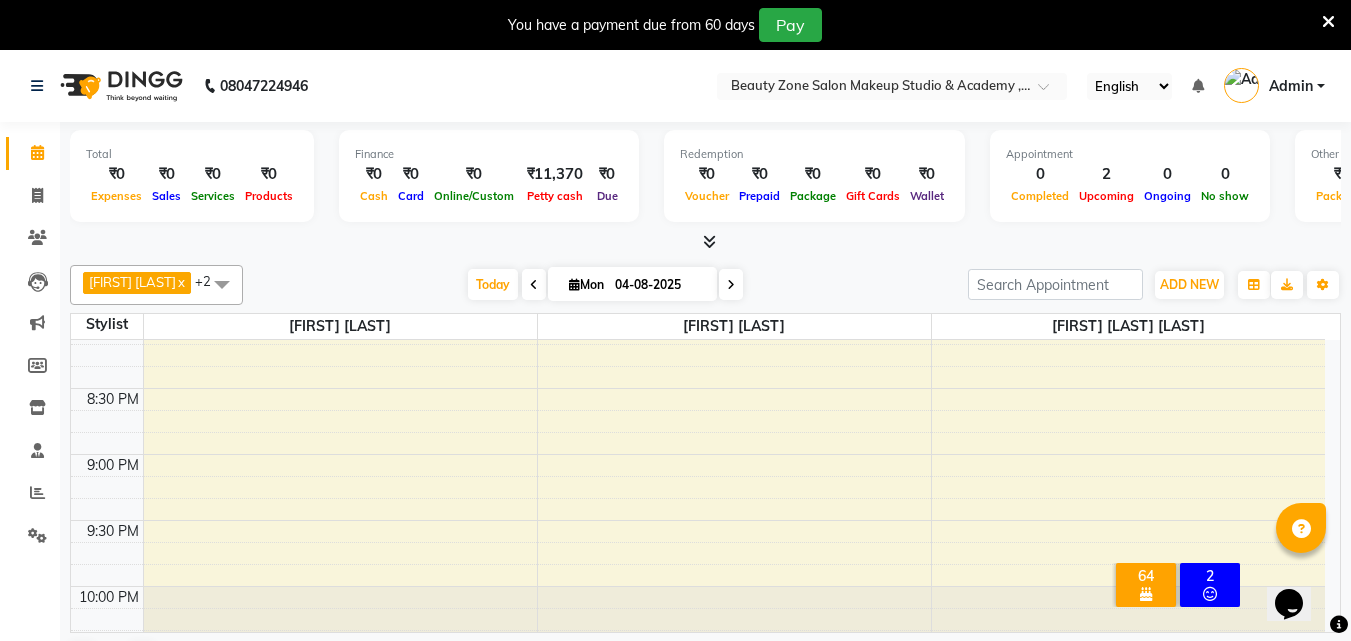 click on "Opens Chat This icon Opens the chat window." 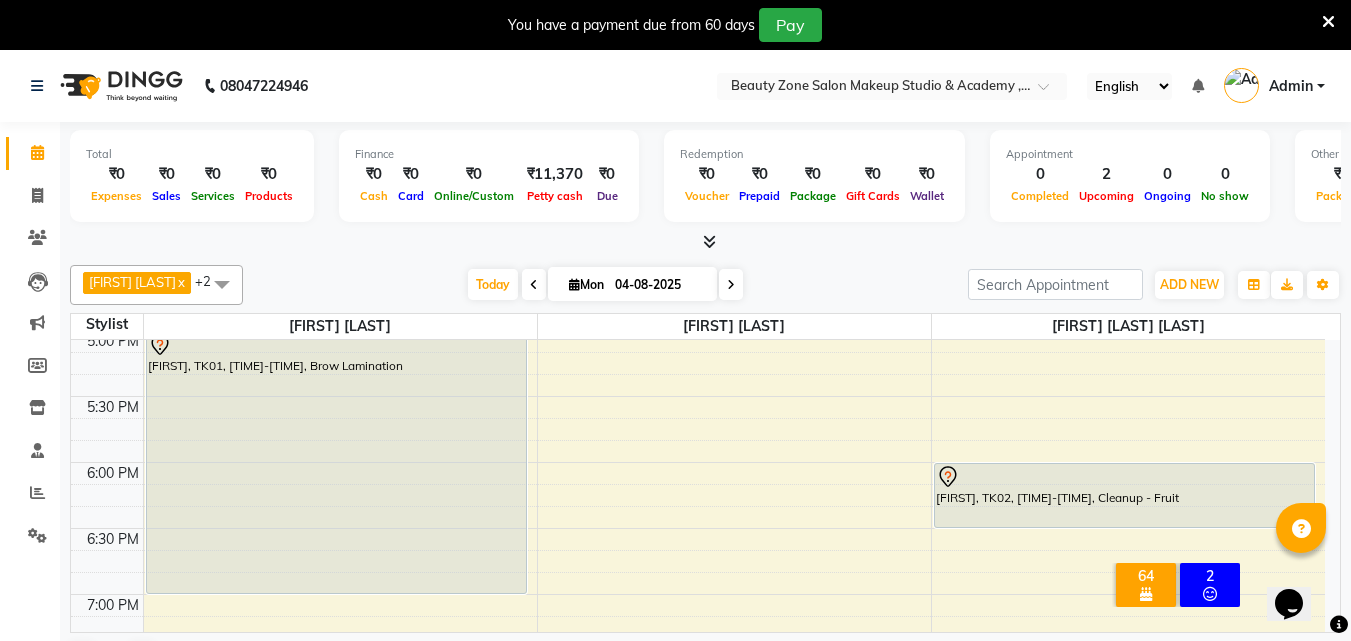 scroll, scrollTop: 1058, scrollLeft: 0, axis: vertical 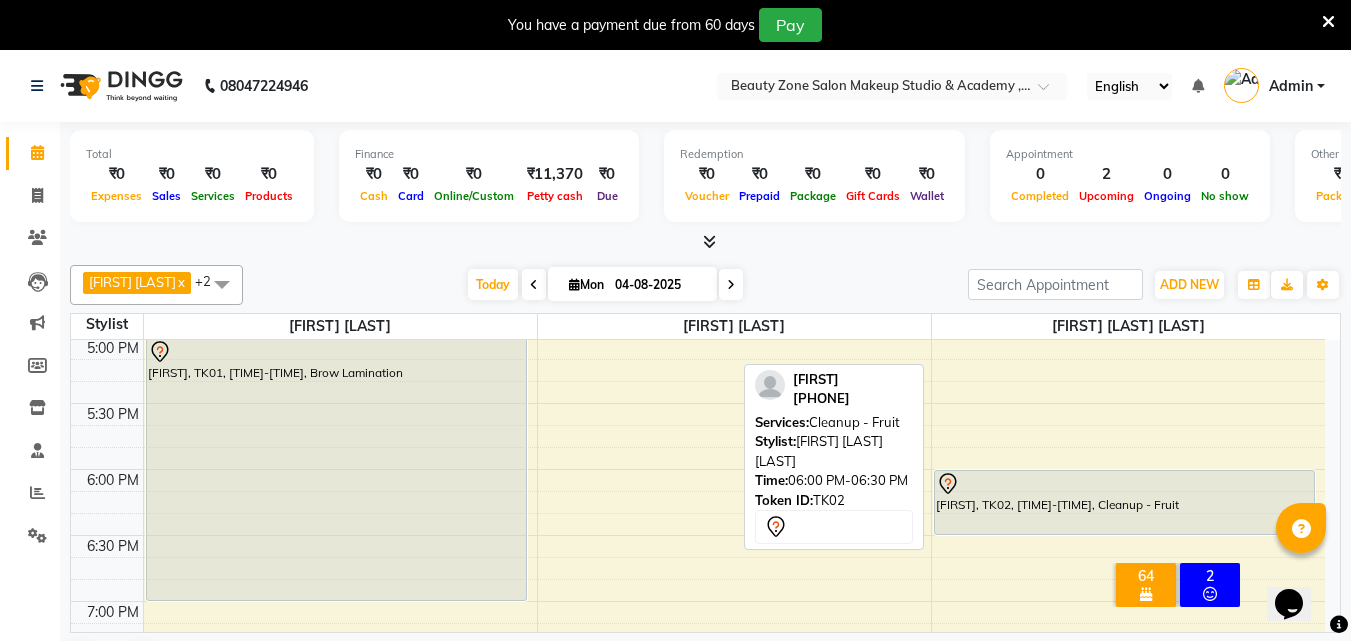 click at bounding box center (1125, 484) 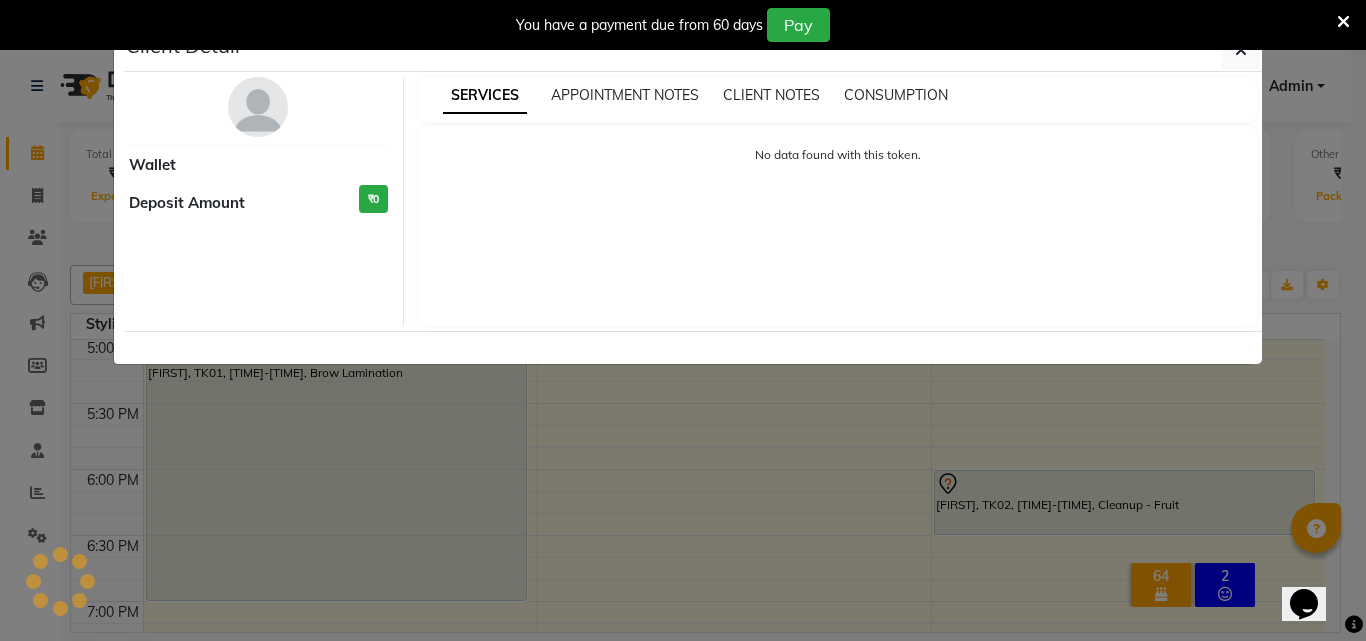 select on "7" 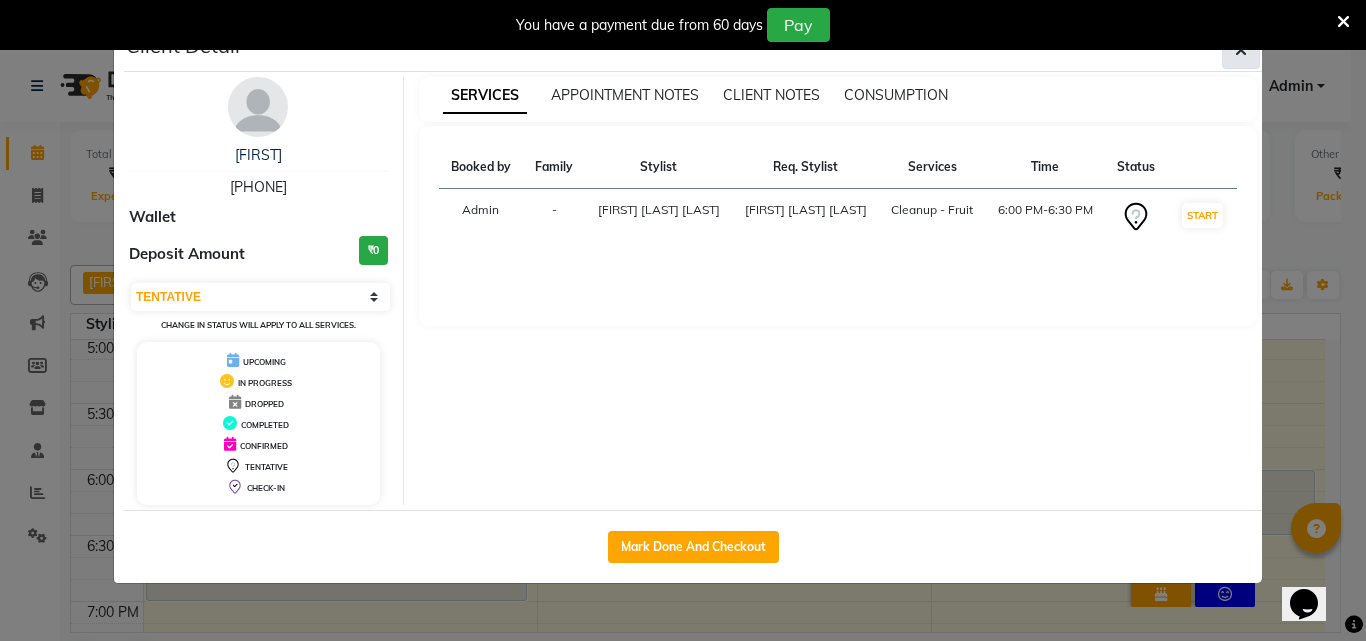 click 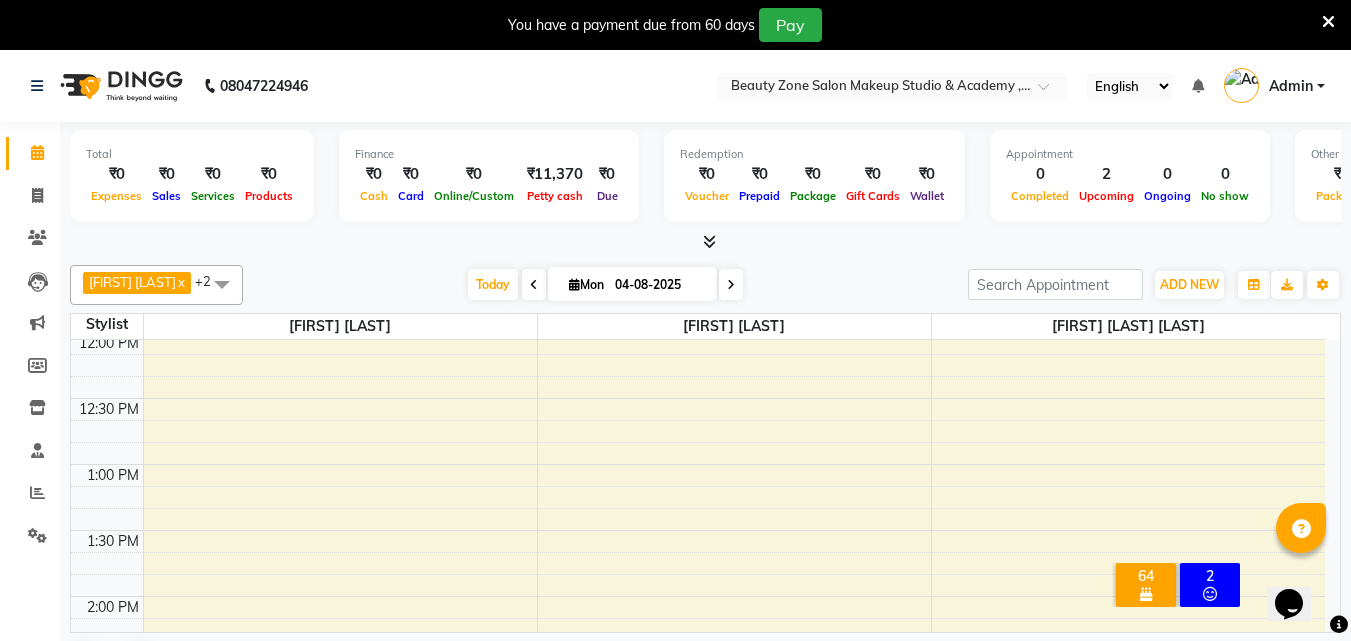 scroll, scrollTop: 187, scrollLeft: 0, axis: vertical 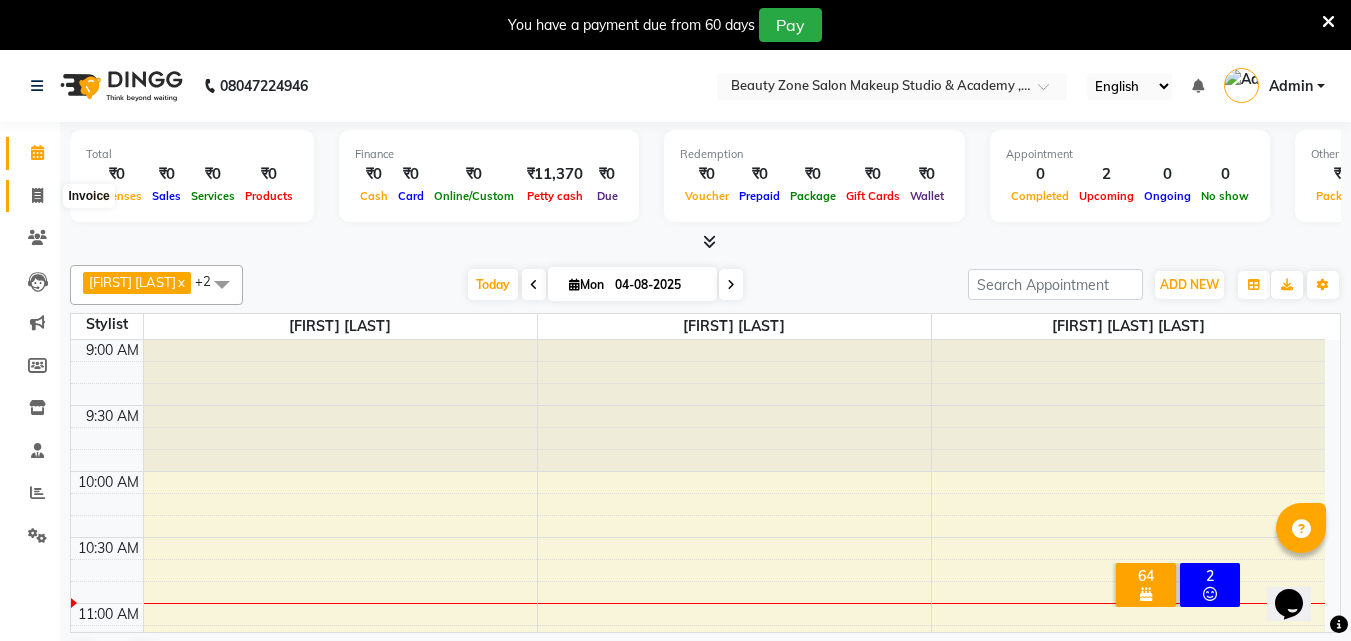 click 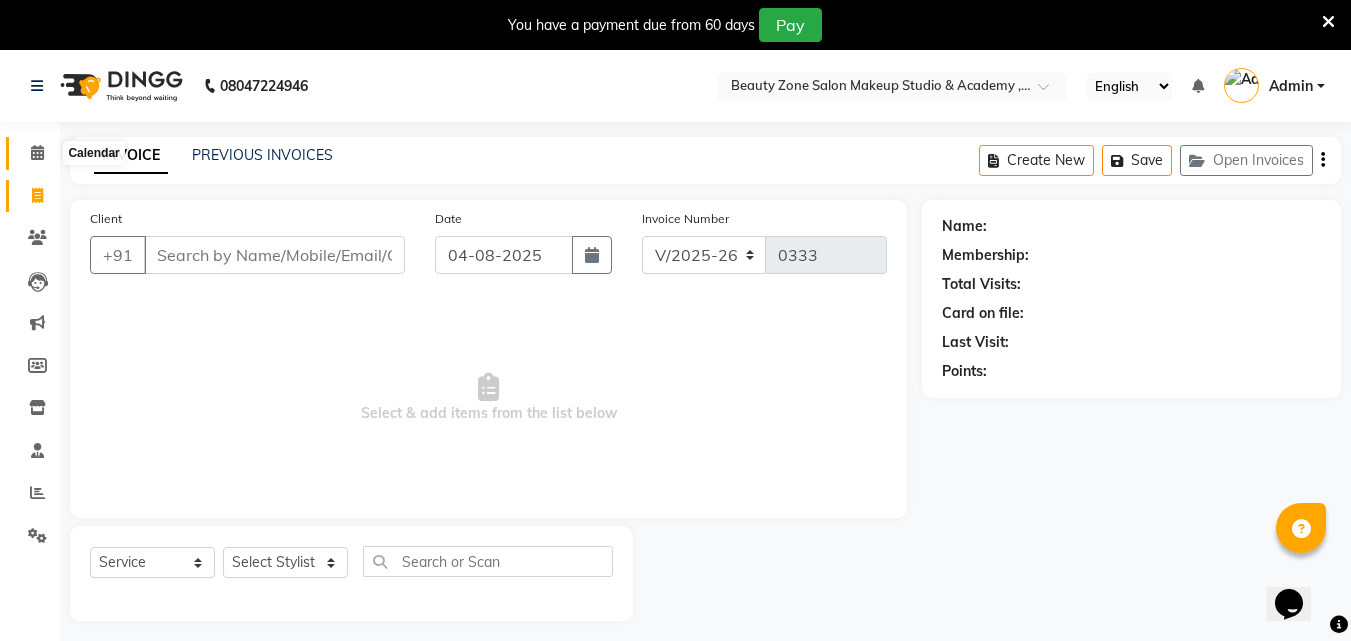 click 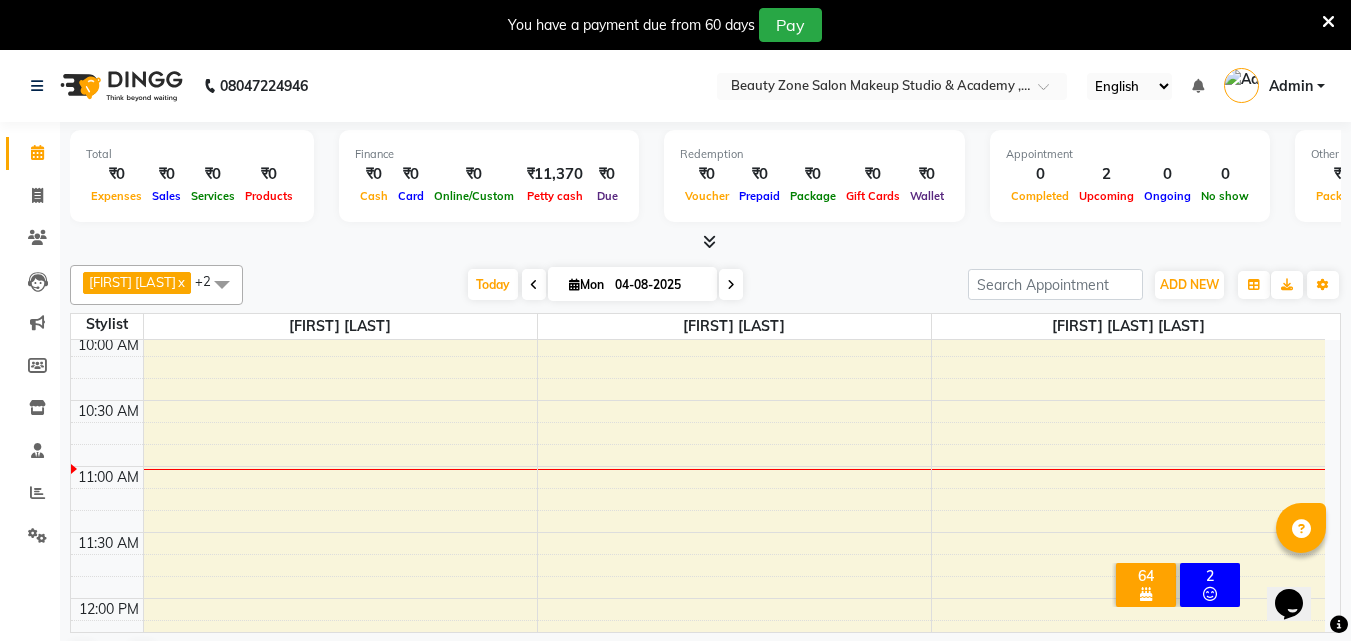 scroll, scrollTop: 0, scrollLeft: 0, axis: both 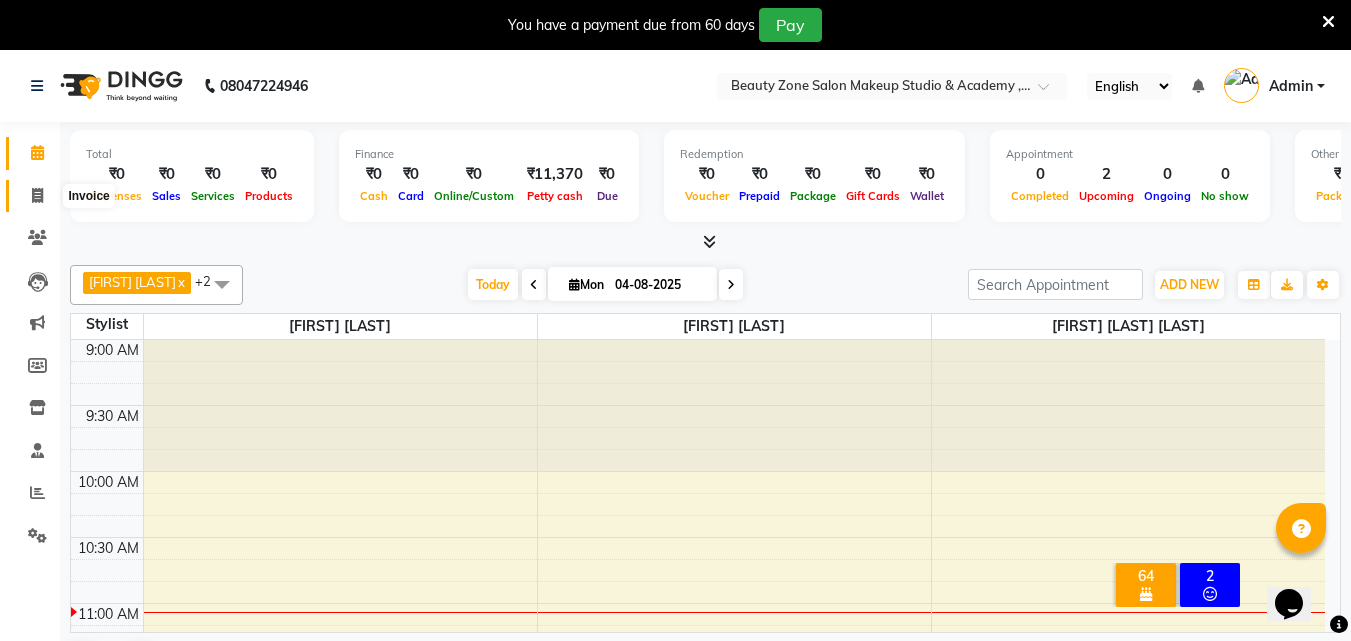 click 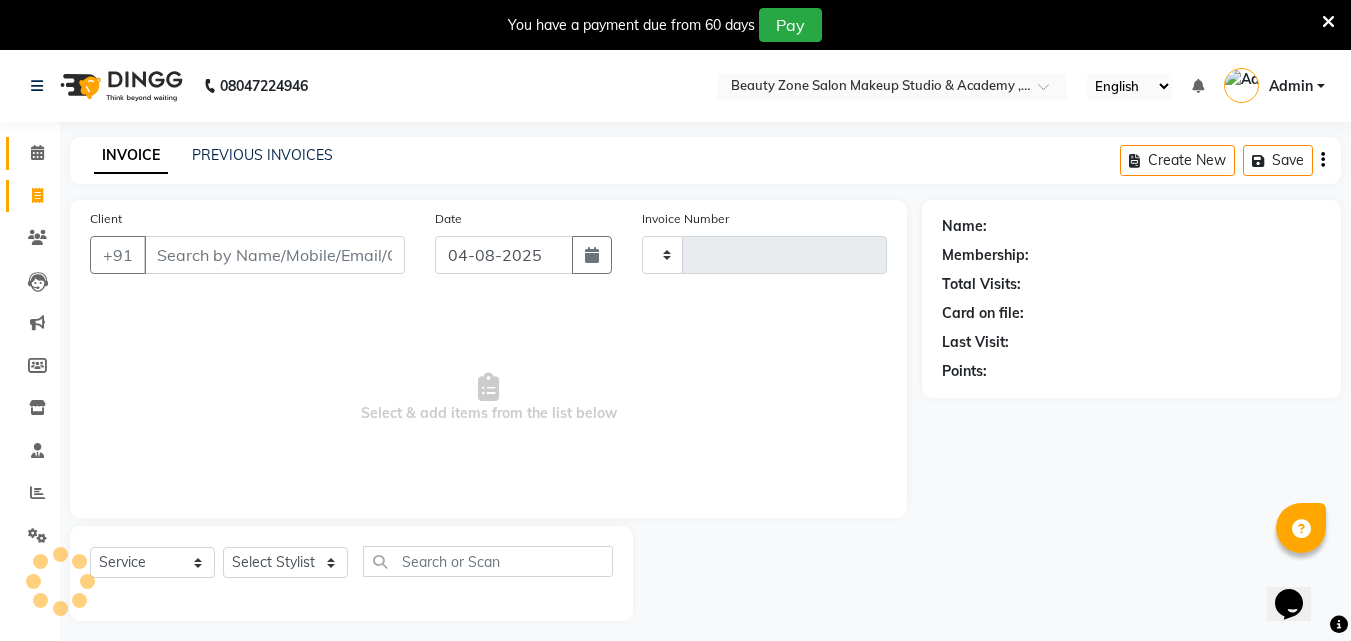type on "0333" 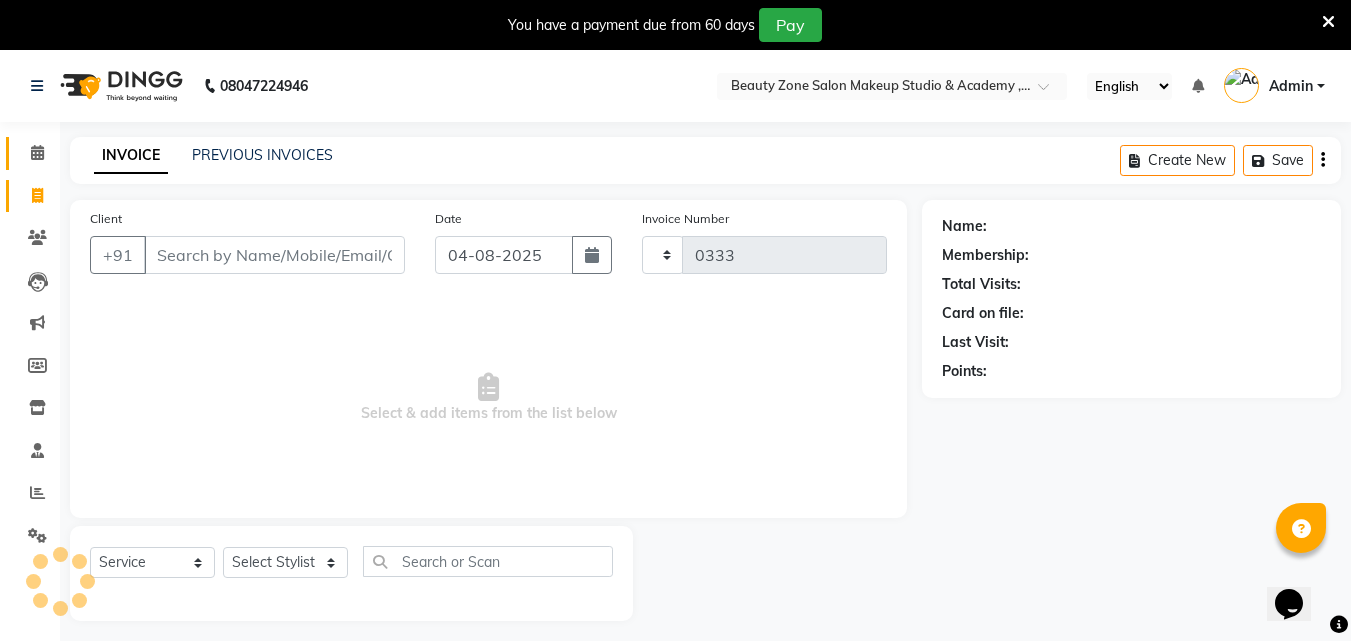 select on "4568" 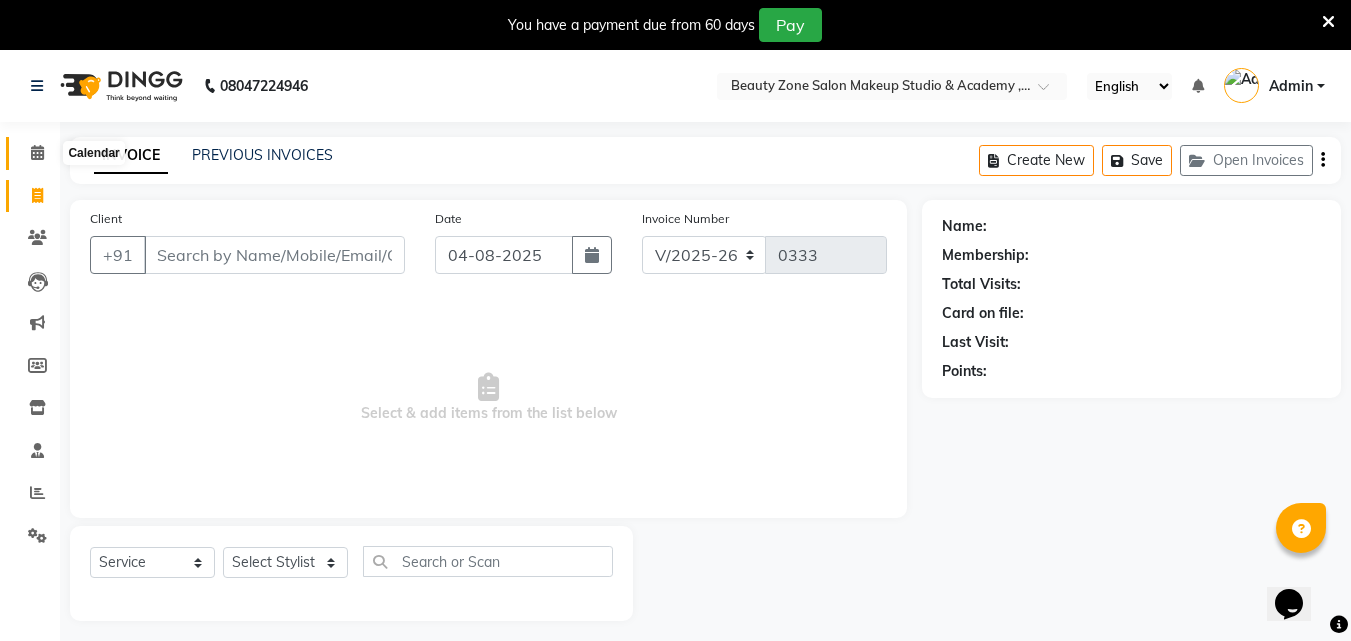 click 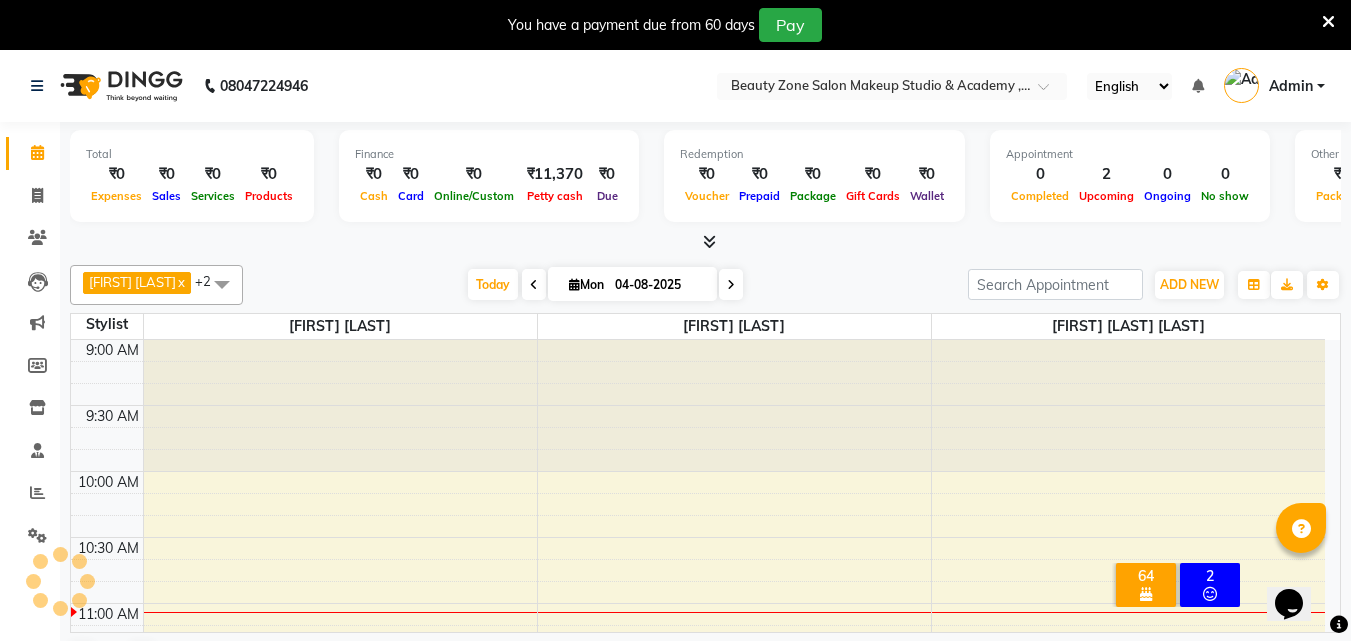scroll, scrollTop: 265, scrollLeft: 0, axis: vertical 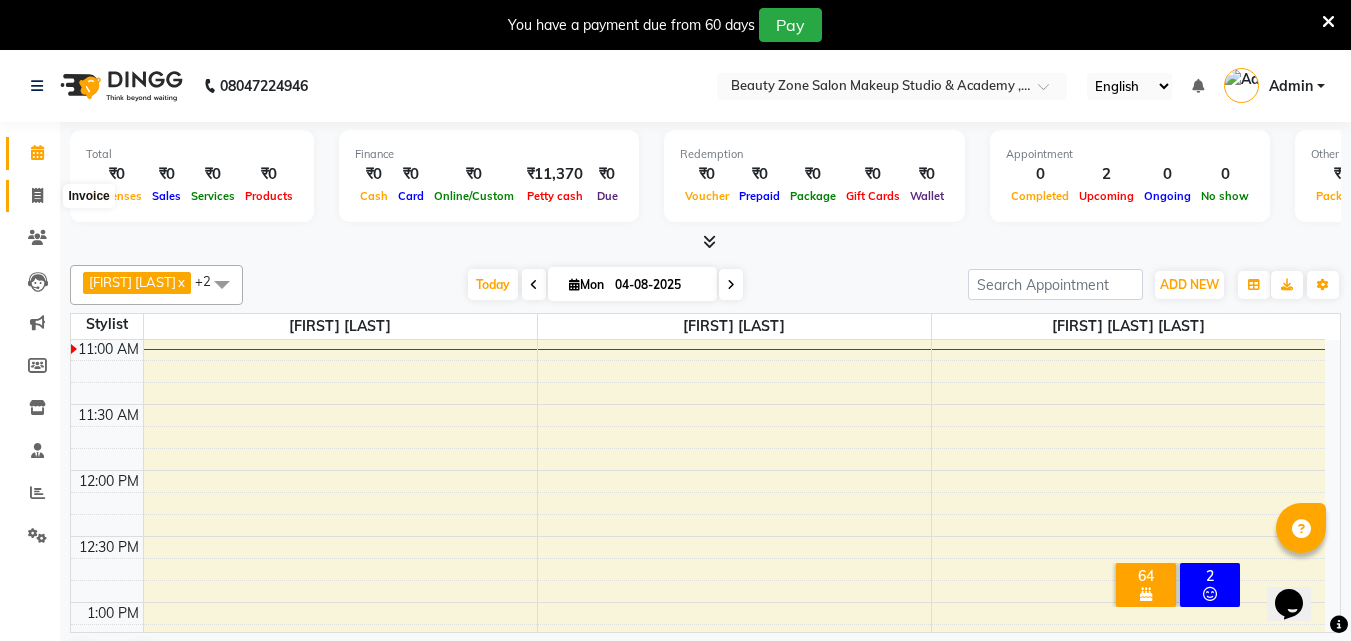 click 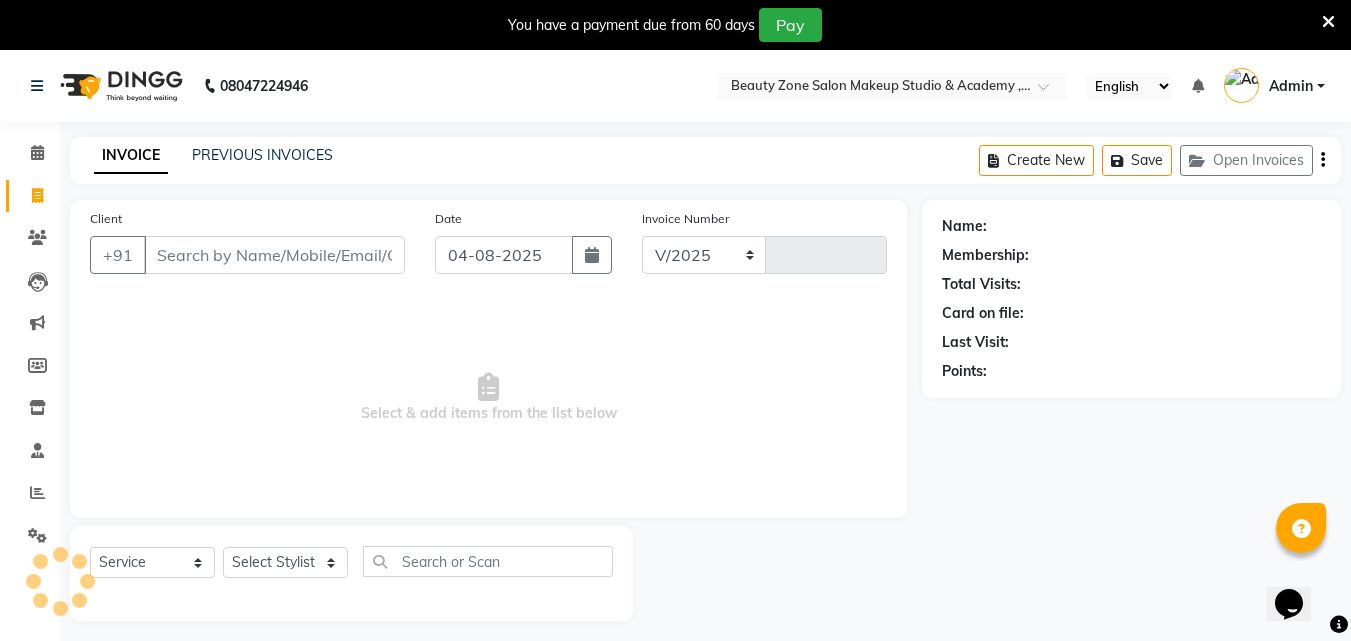 select on "4568" 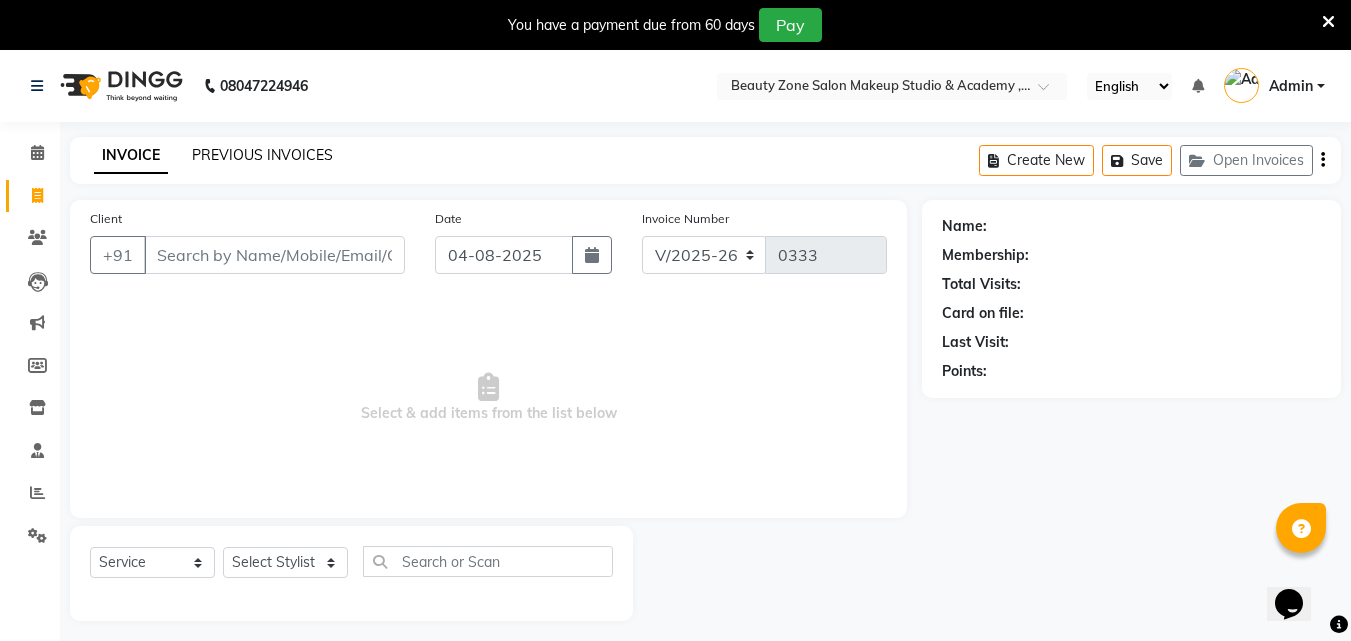 click on "PREVIOUS INVOICES" 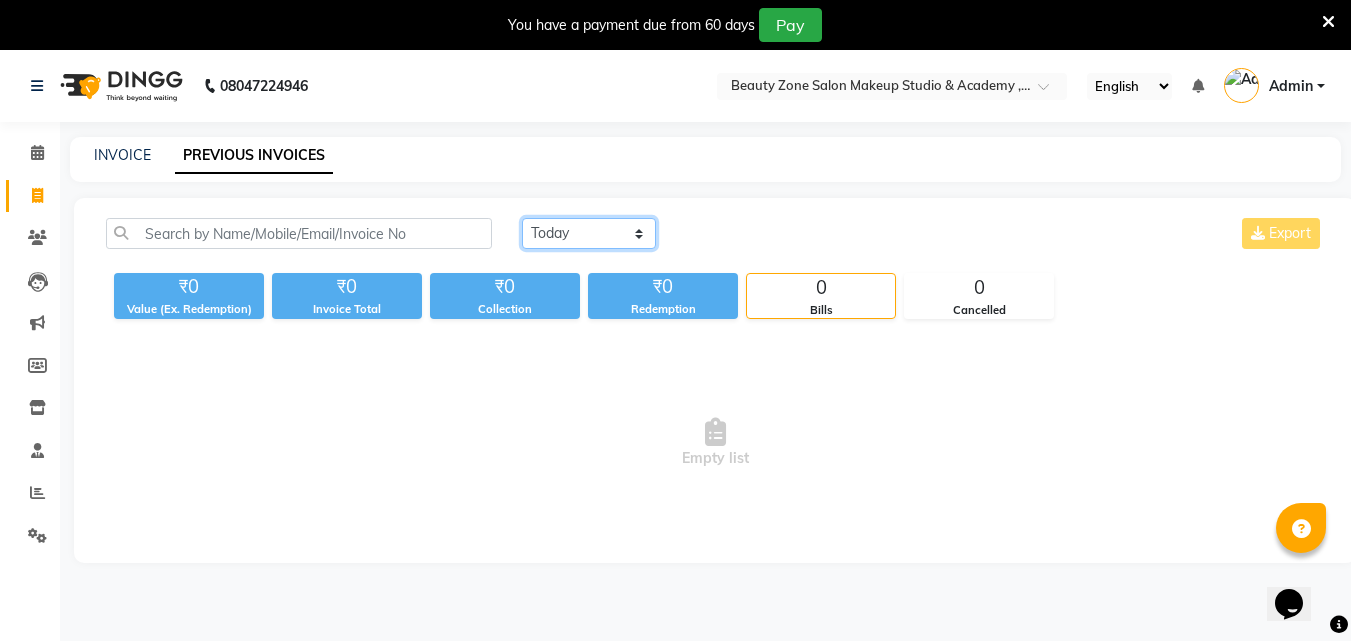 click on "Today Yesterday Custom Range" 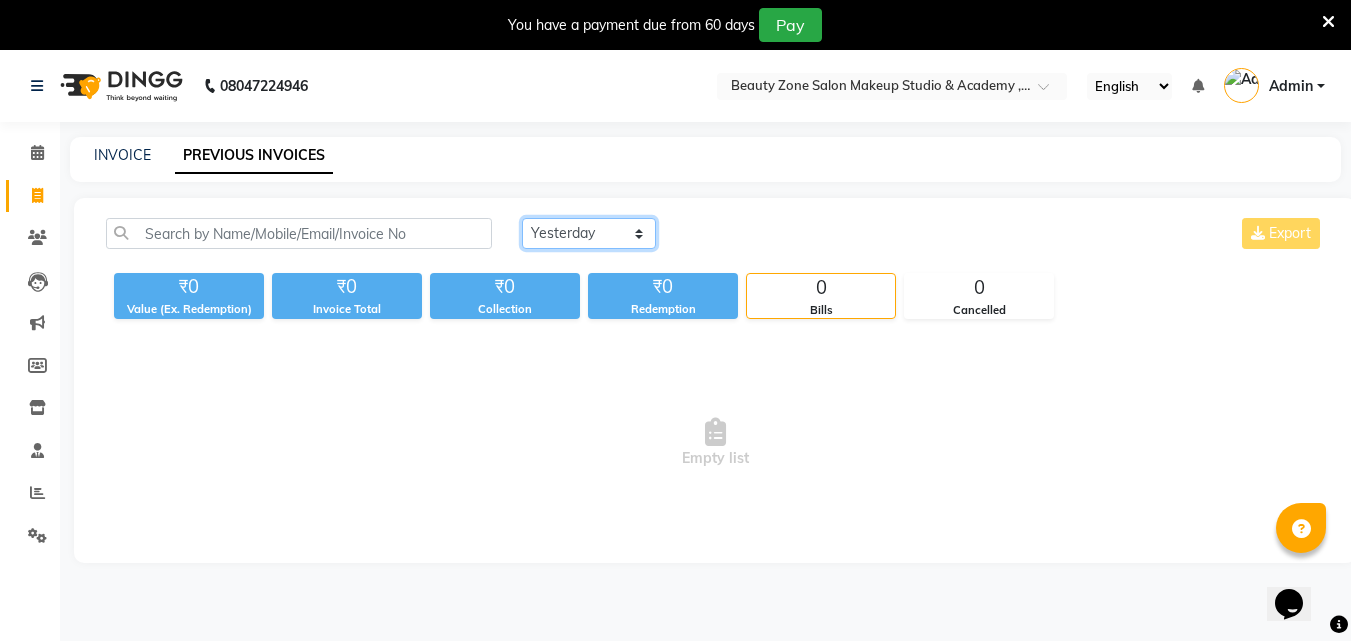 click on "Today Yesterday Custom Range" 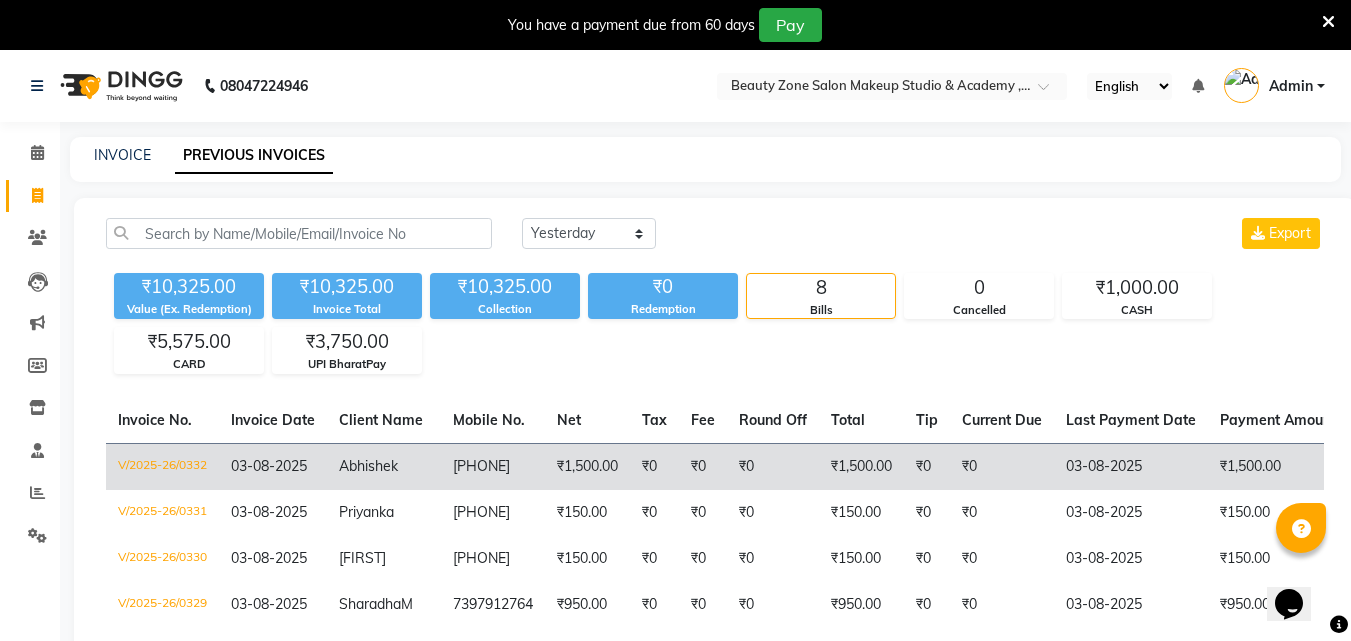 click on "₹1,500.00" 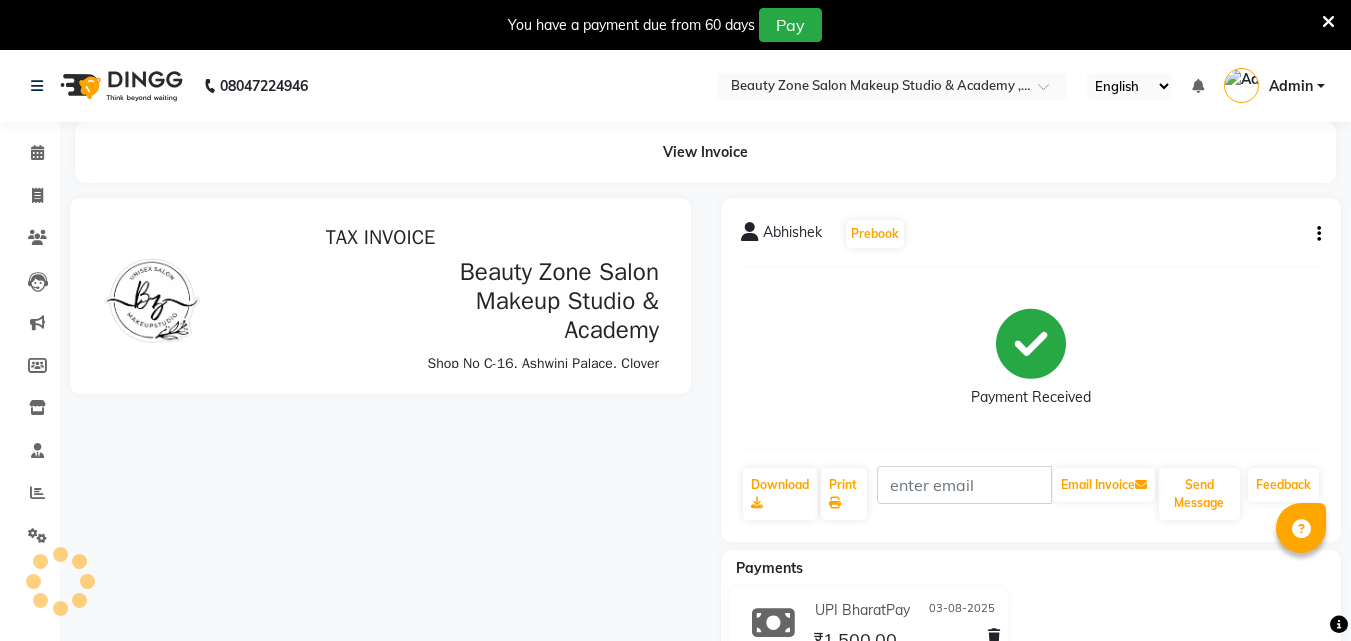 scroll, scrollTop: 0, scrollLeft: 0, axis: both 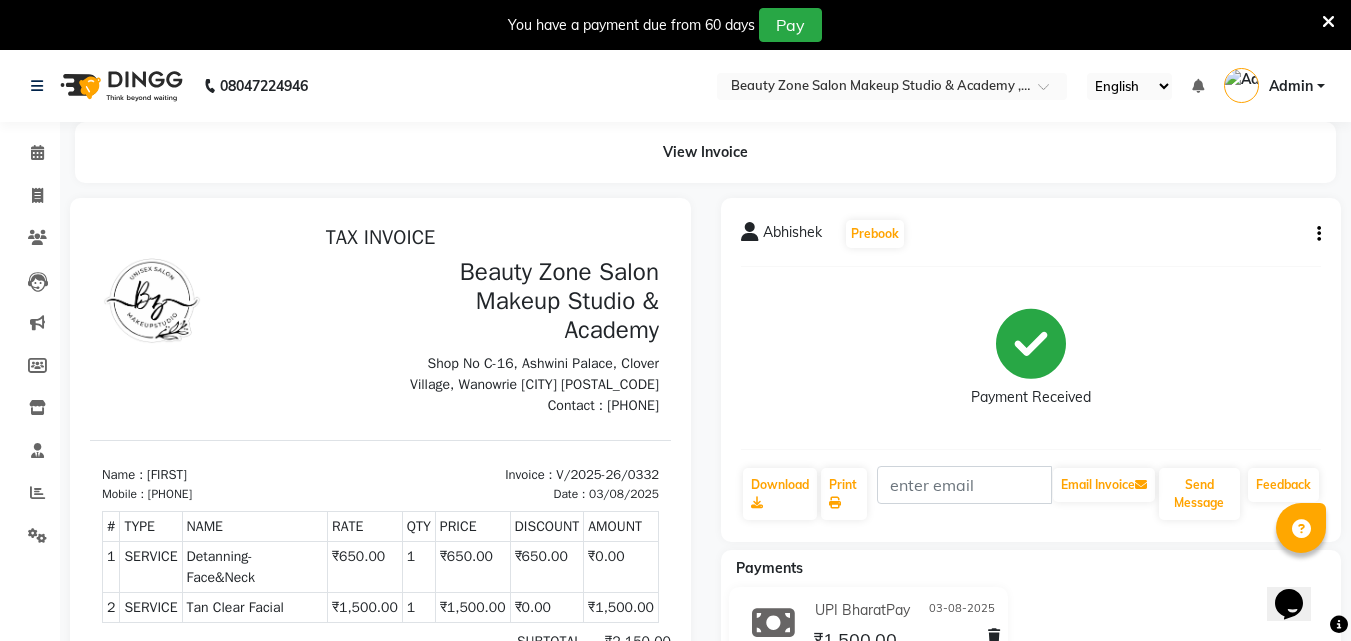 click at bounding box center [1328, 22] 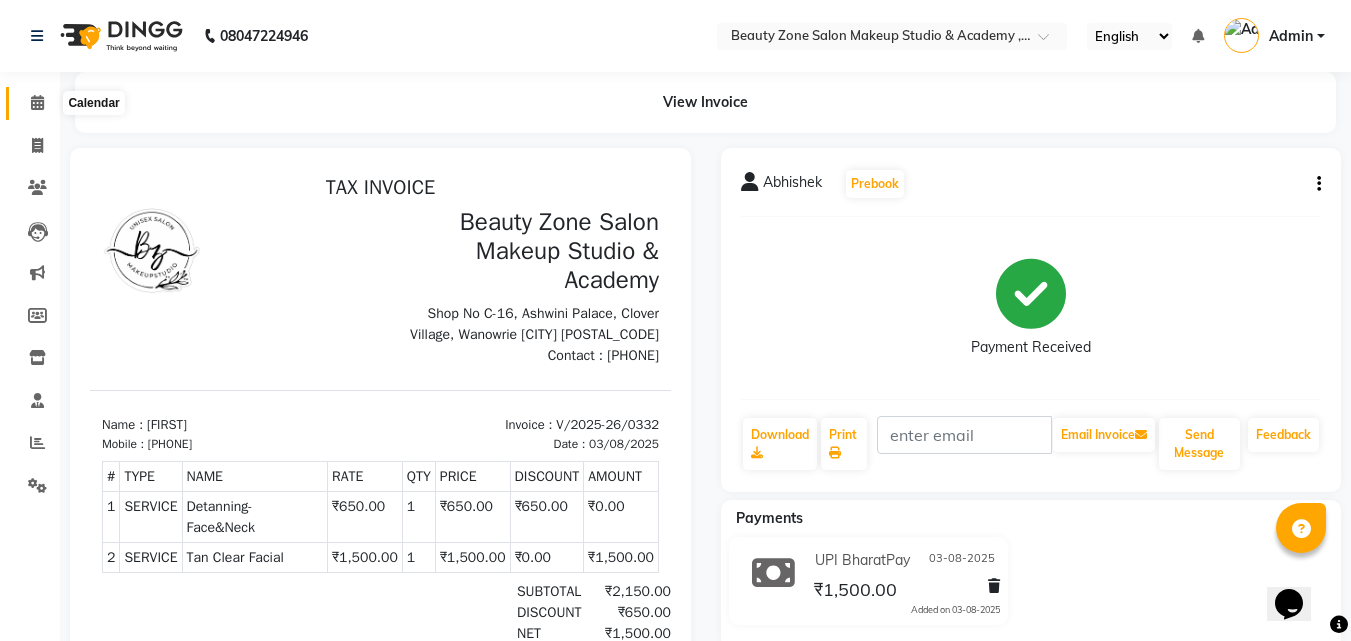 click 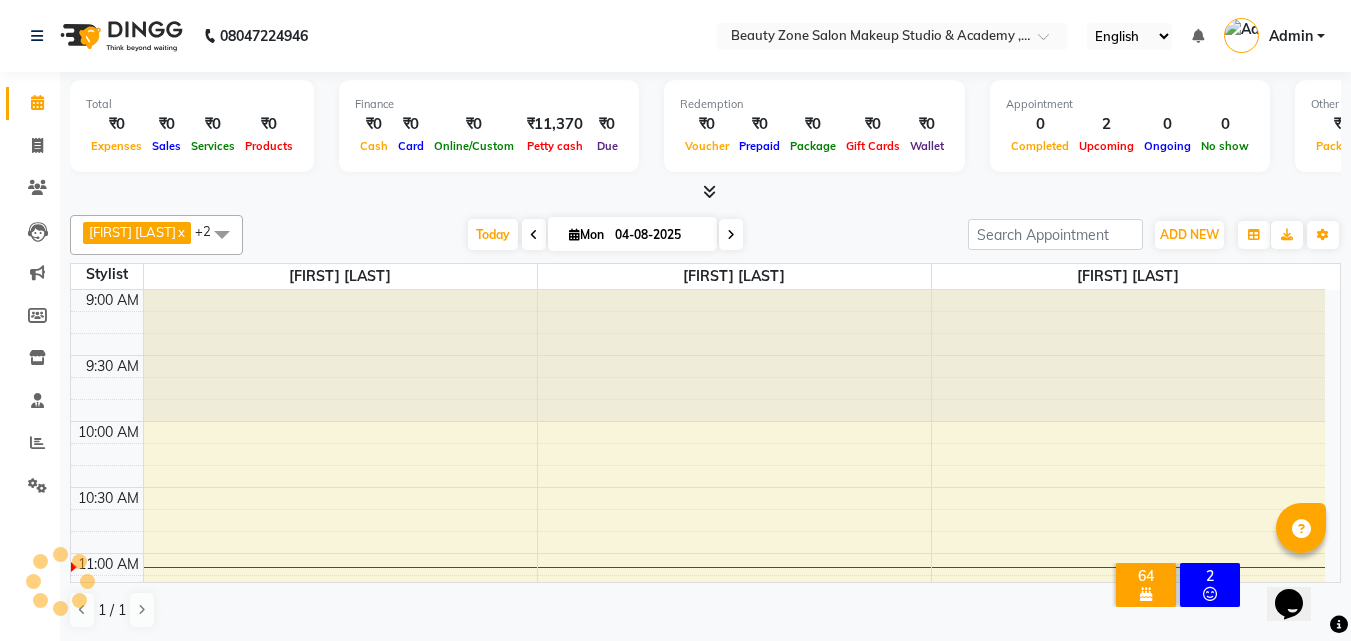 scroll, scrollTop: 265, scrollLeft: 0, axis: vertical 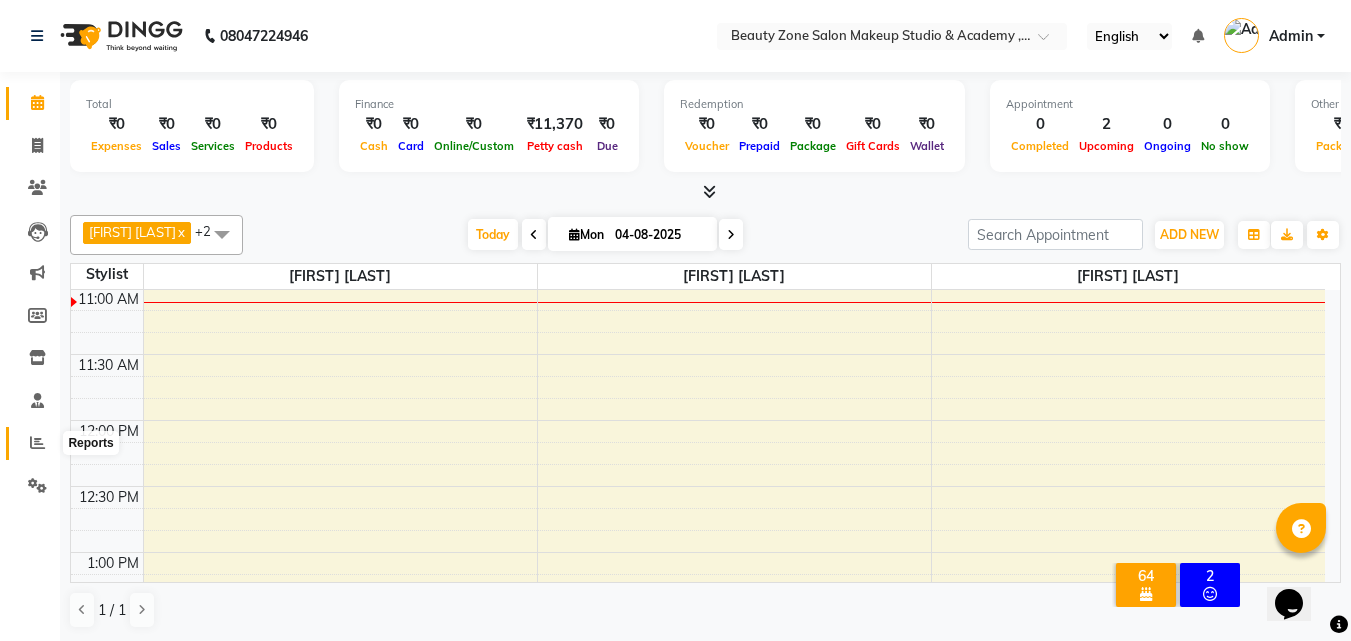 click 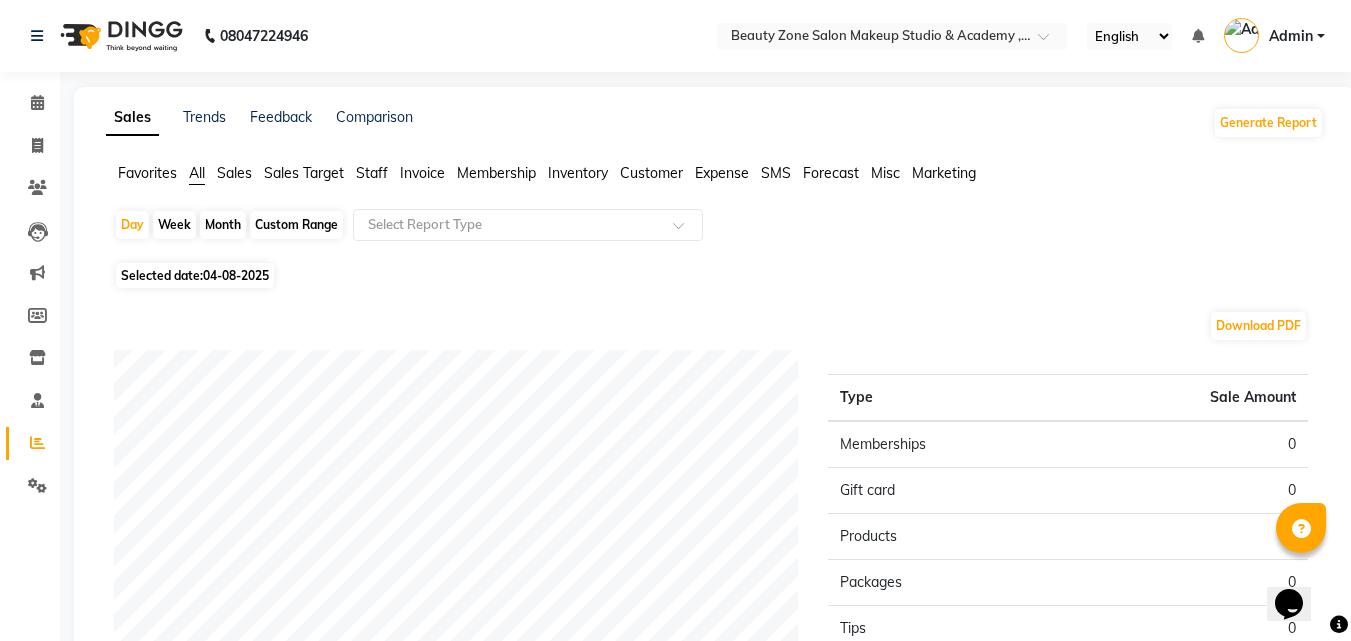 click on "Month" 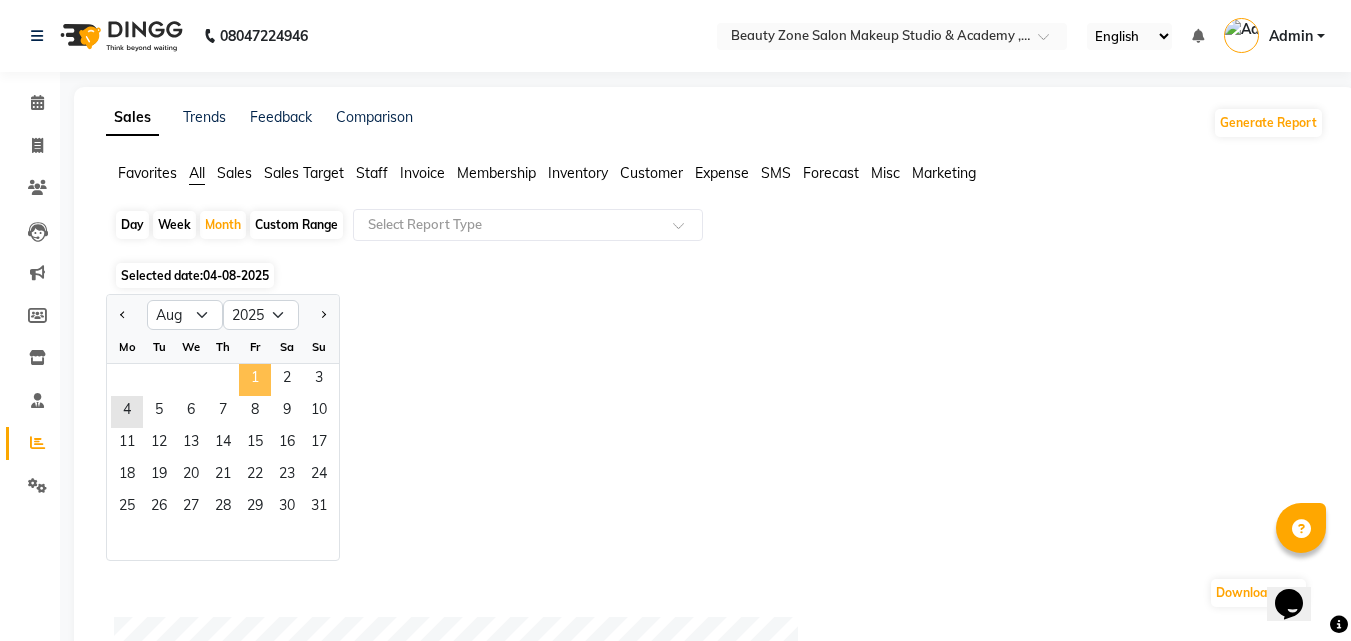 click on "1" 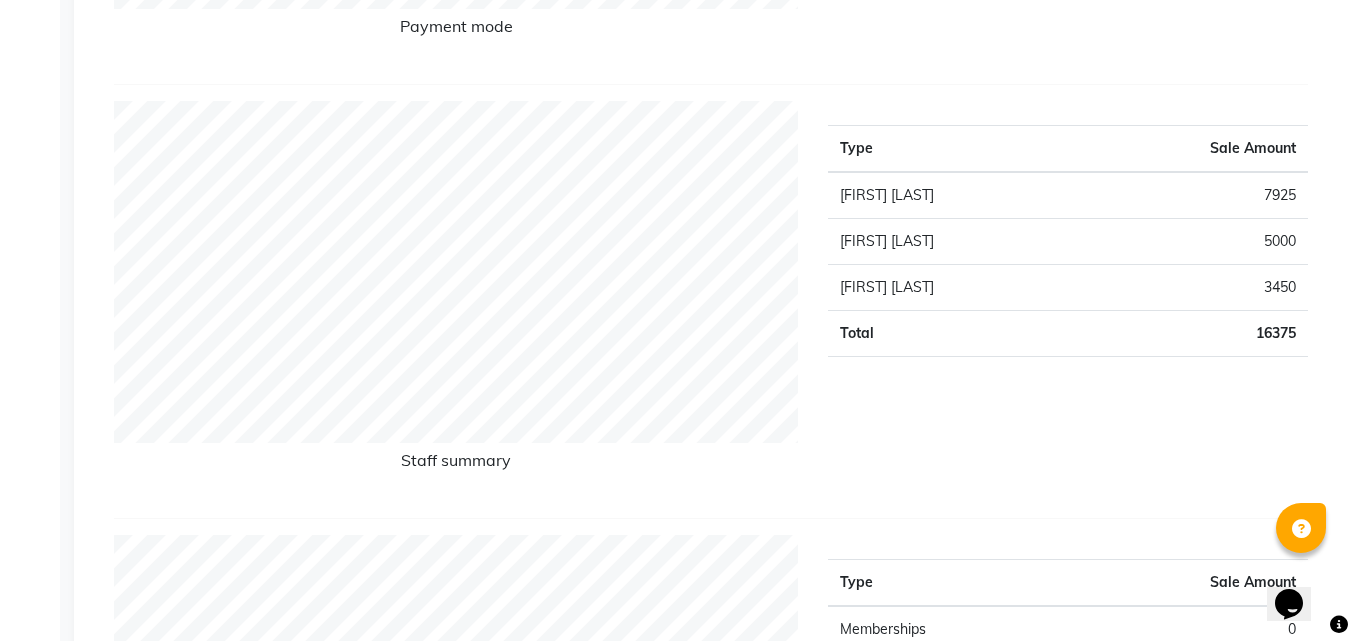 scroll, scrollTop: 0, scrollLeft: 0, axis: both 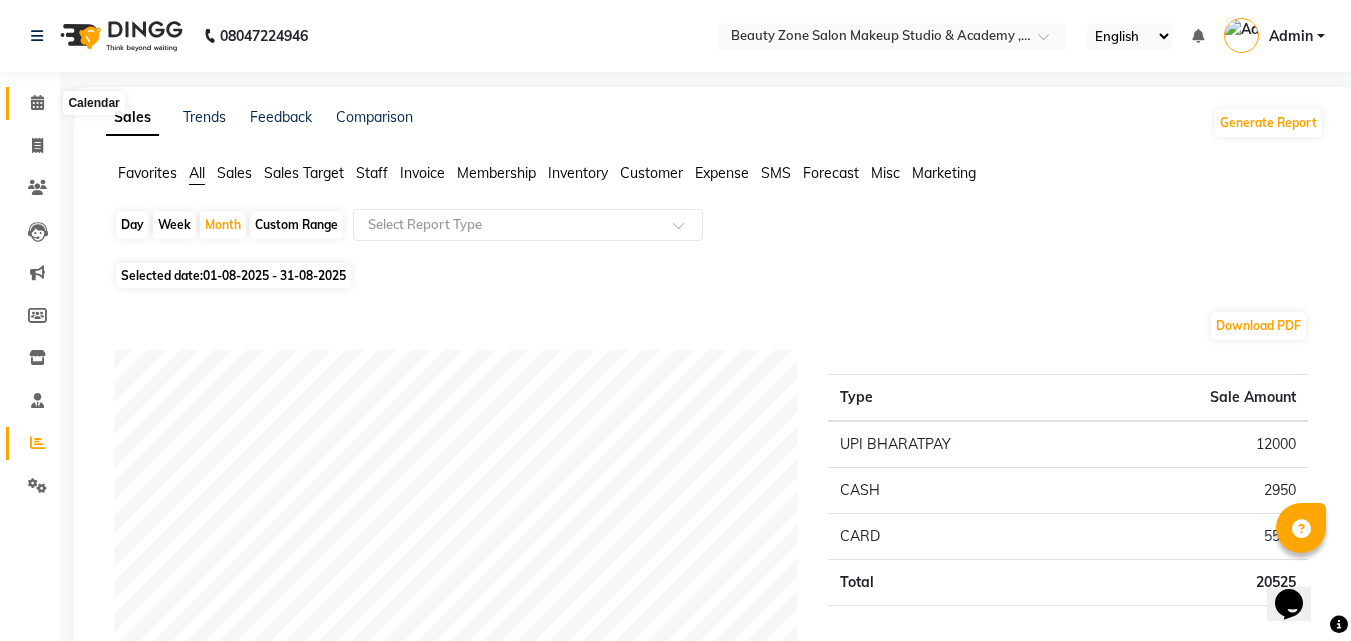 click 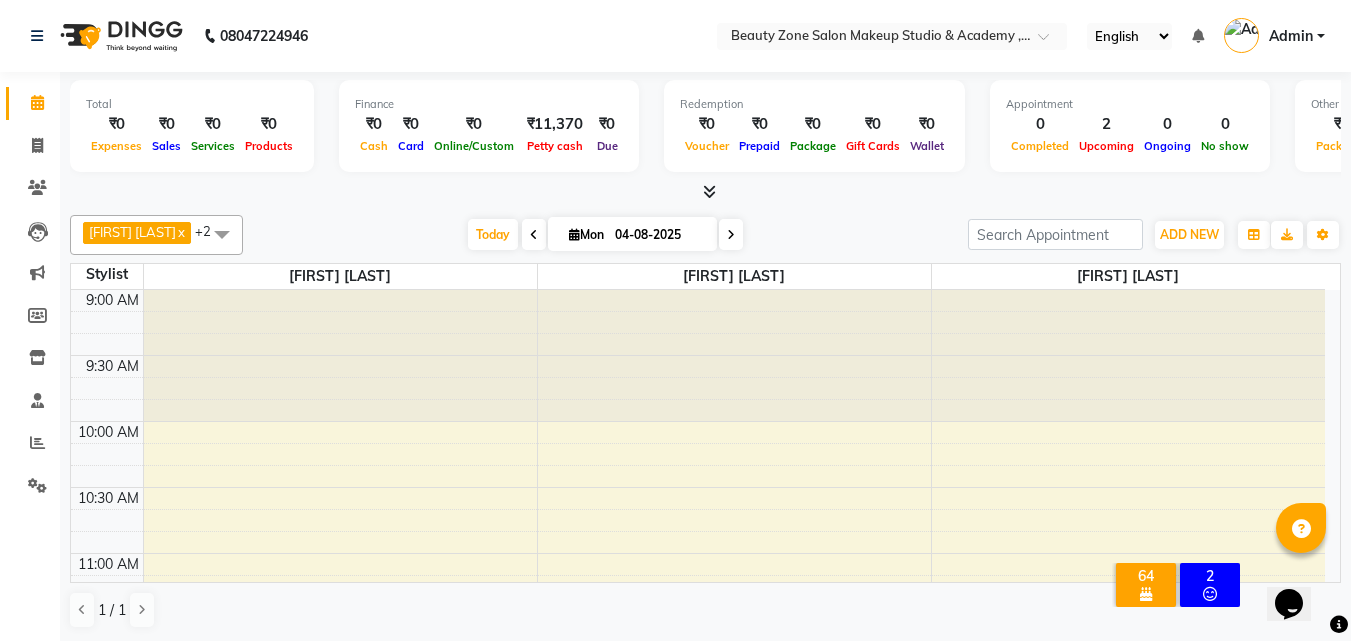 click at bounding box center [731, 235] 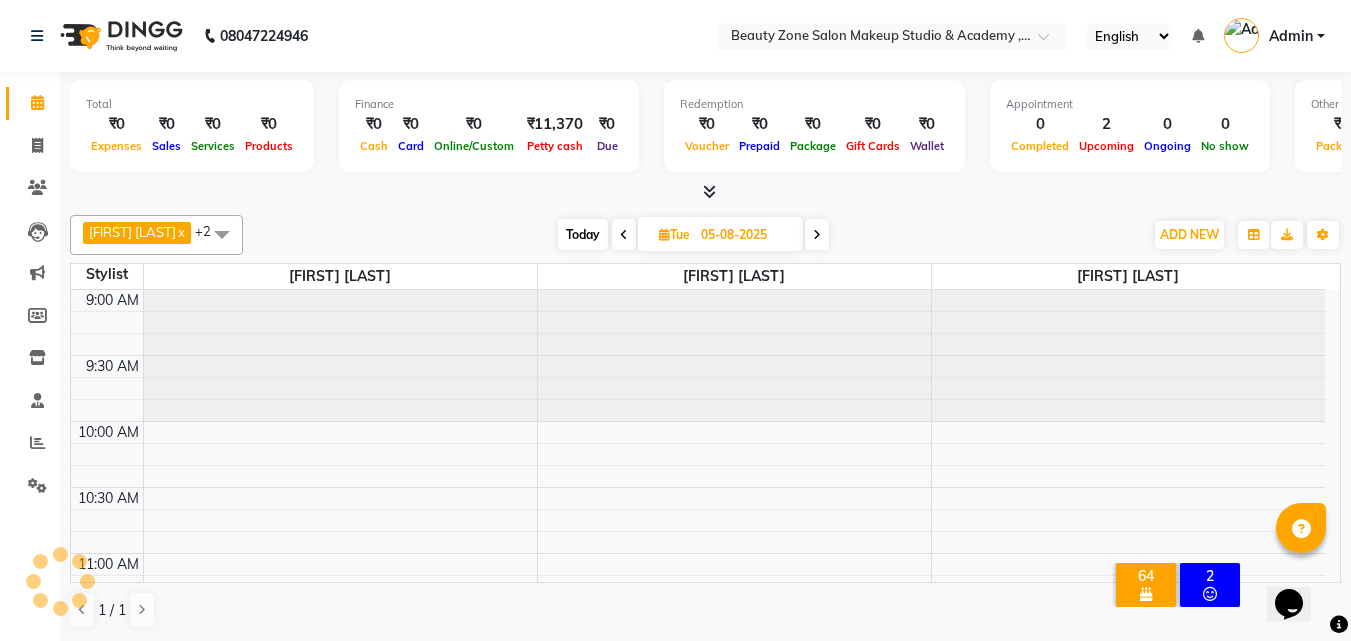 scroll, scrollTop: 265, scrollLeft: 0, axis: vertical 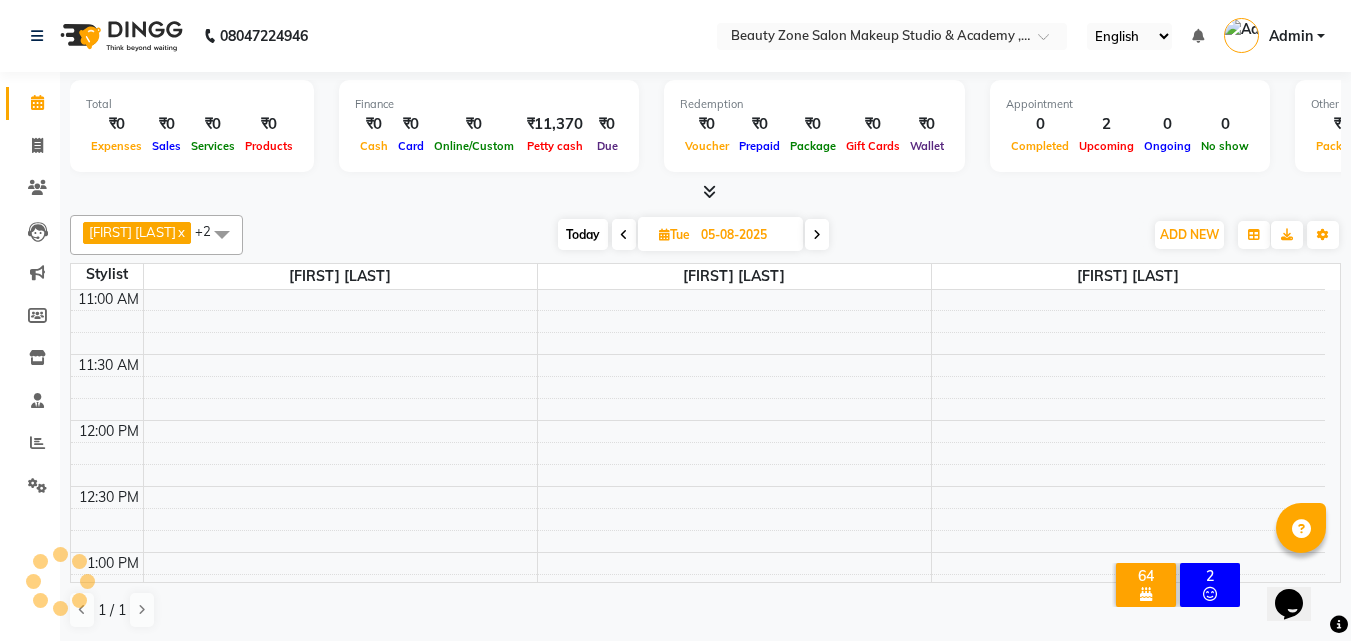 click on "05-08-2025" at bounding box center [745, 235] 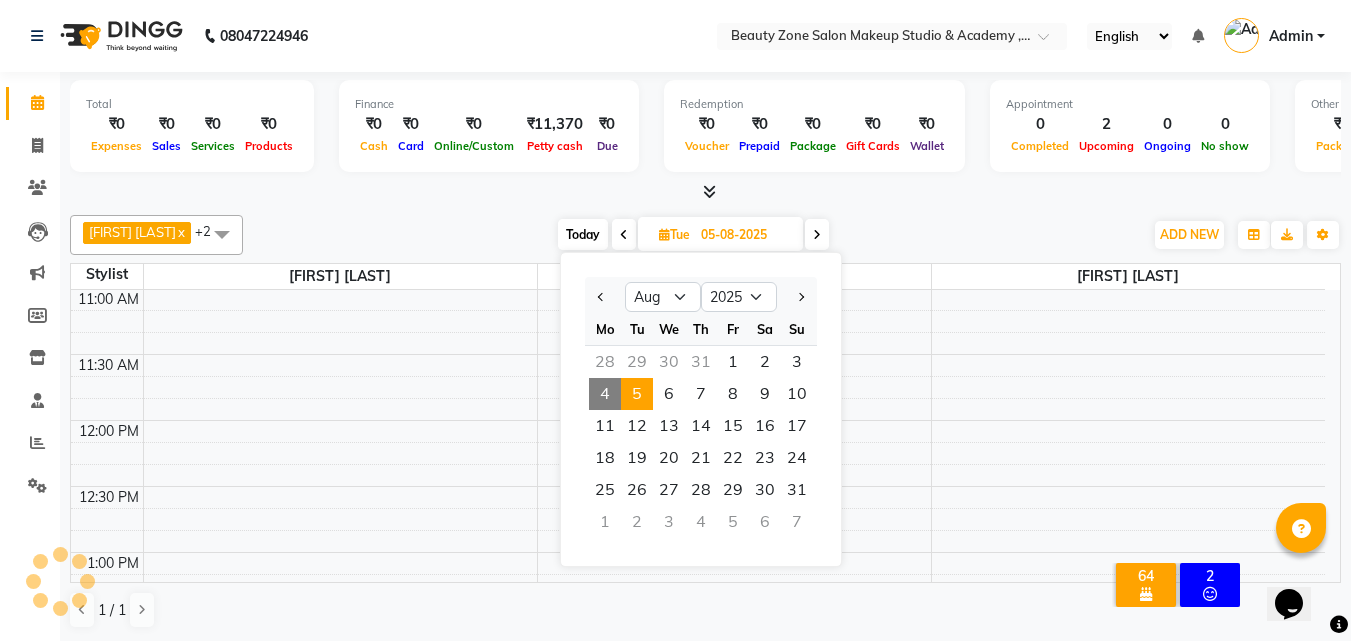 click at bounding box center [817, 235] 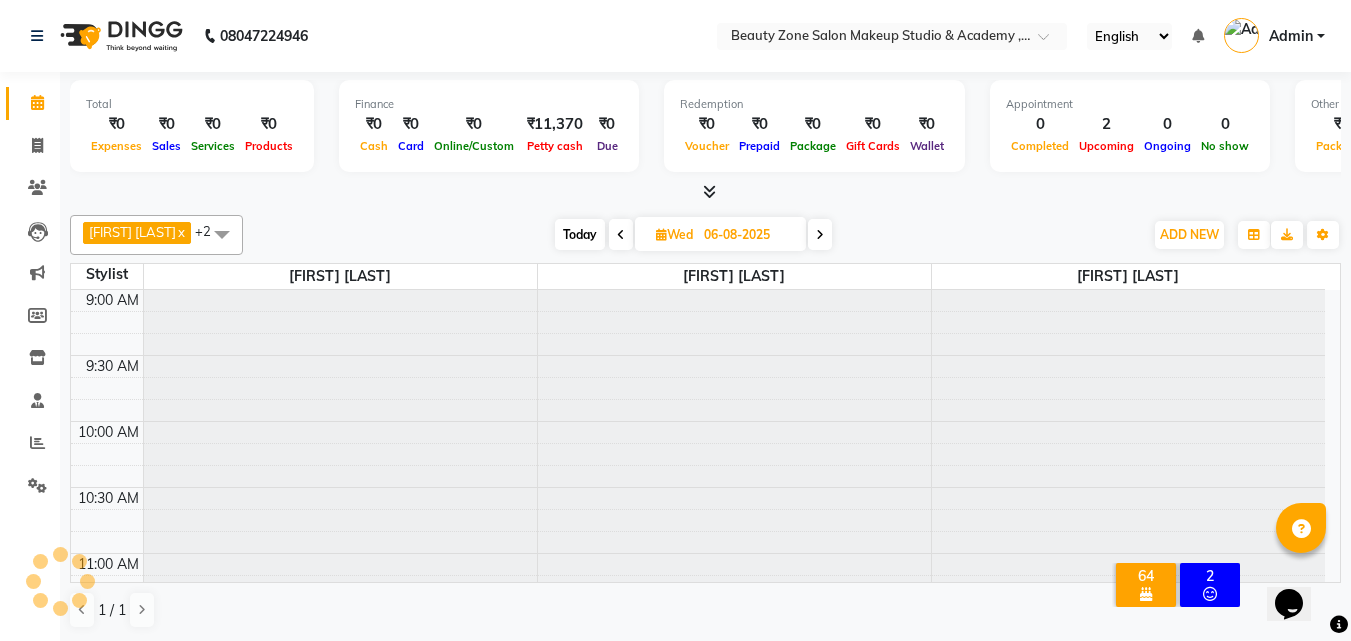 scroll, scrollTop: 265, scrollLeft: 0, axis: vertical 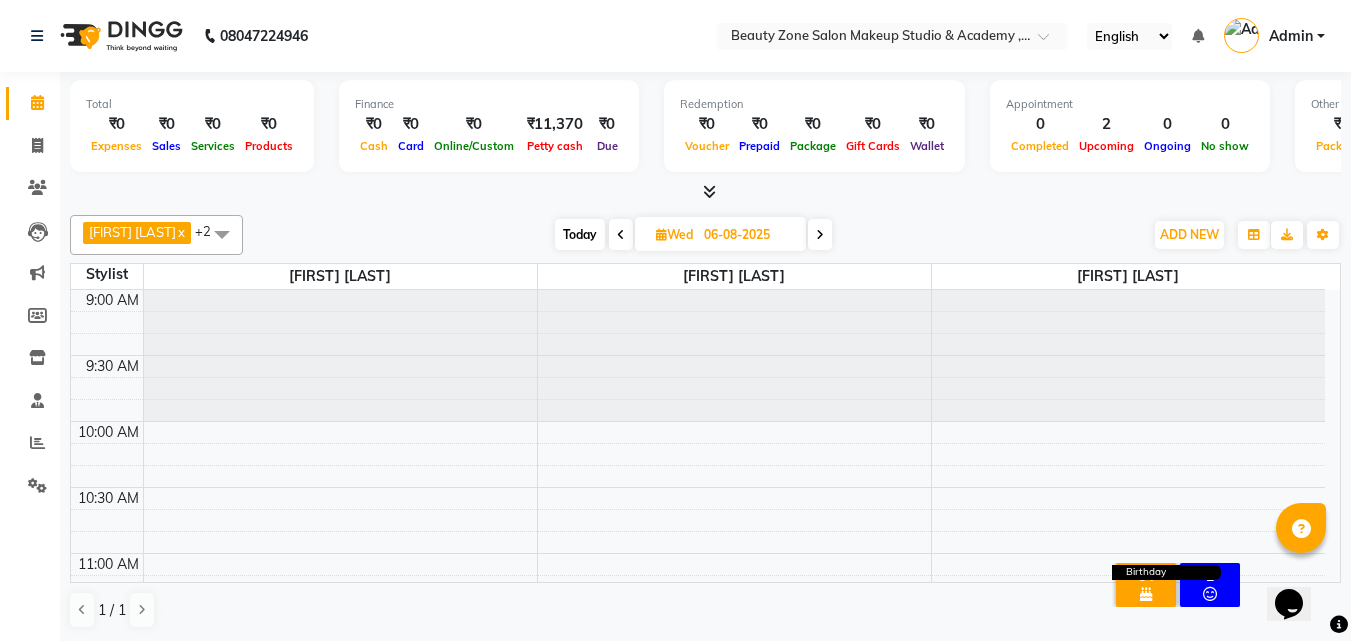 click at bounding box center [1146, 594] 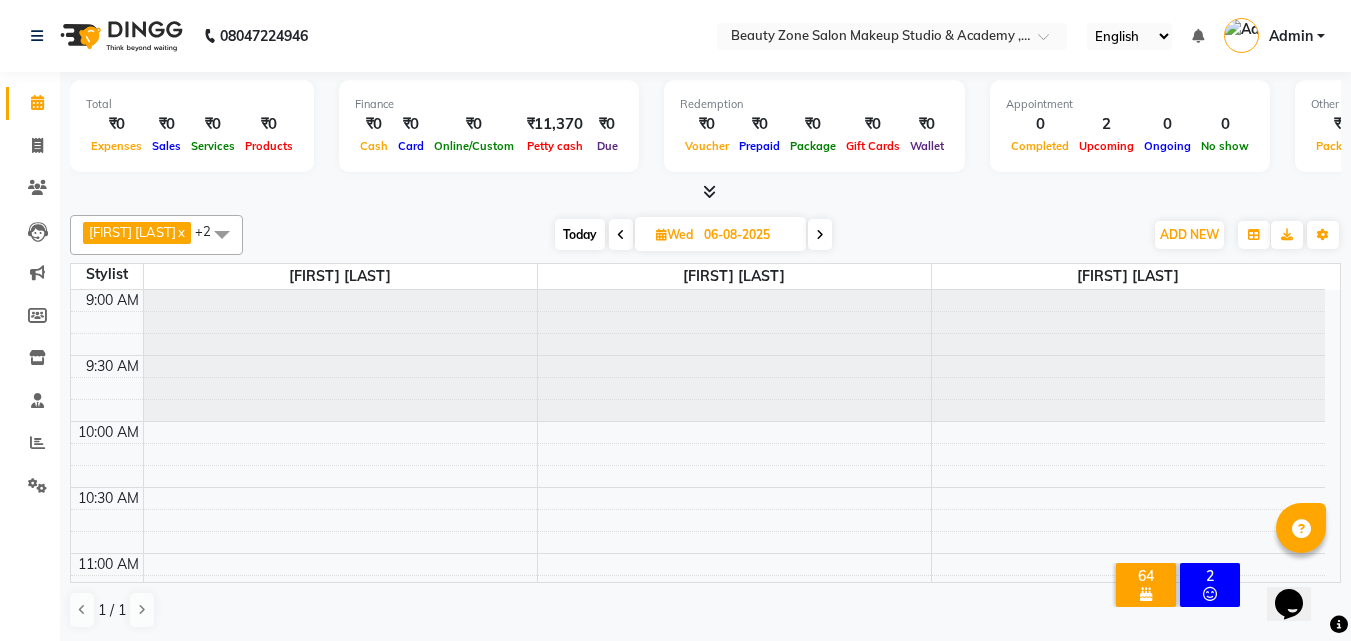 click on "64" at bounding box center (1146, 576) 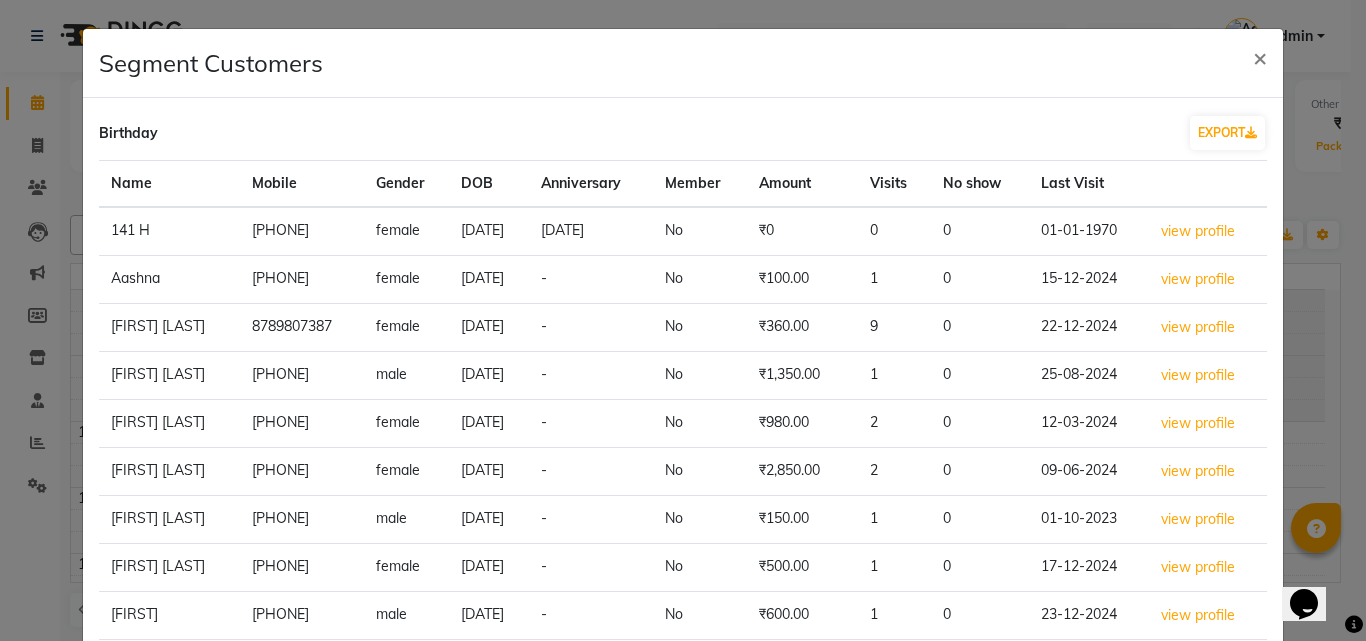 scroll, scrollTop: 227, scrollLeft: 0, axis: vertical 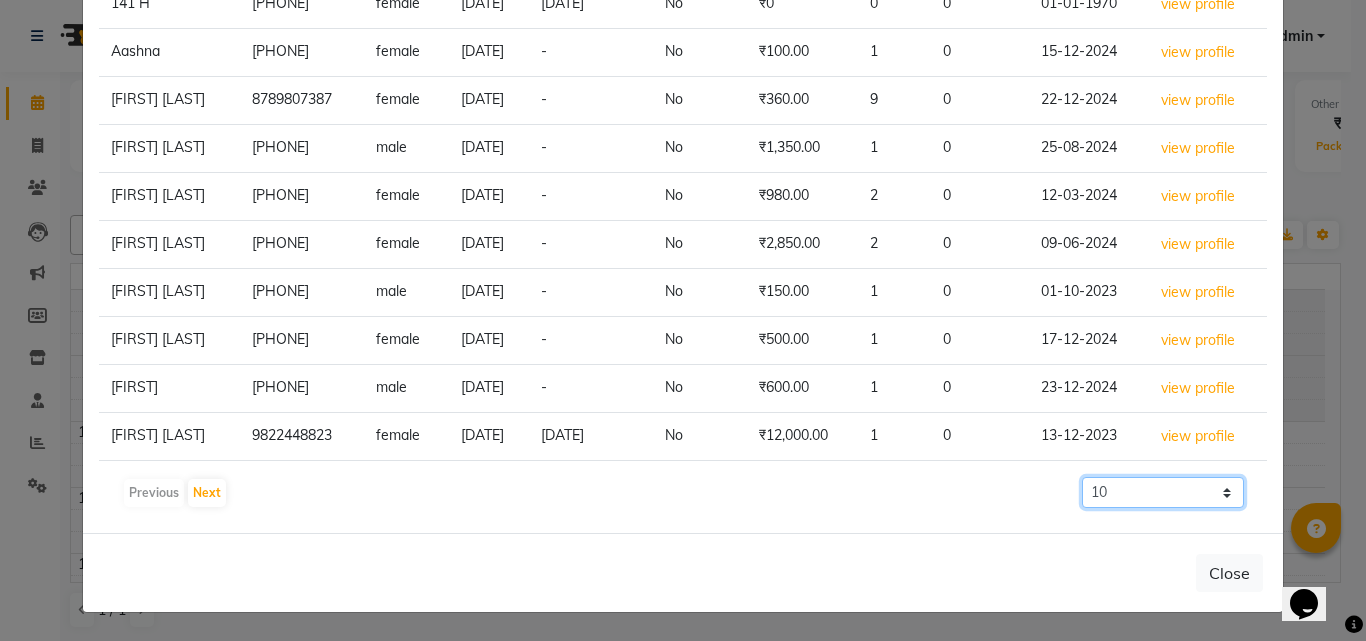 click on "10 50 100 500" 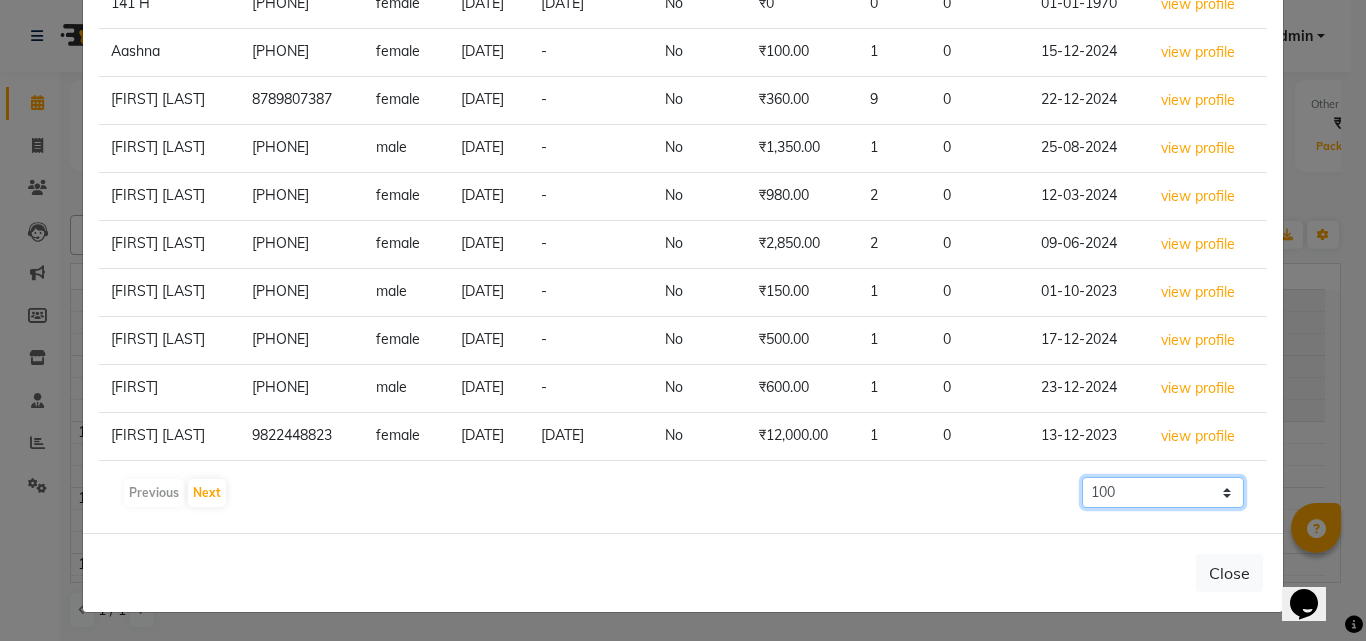 click on "10 50 100 500" 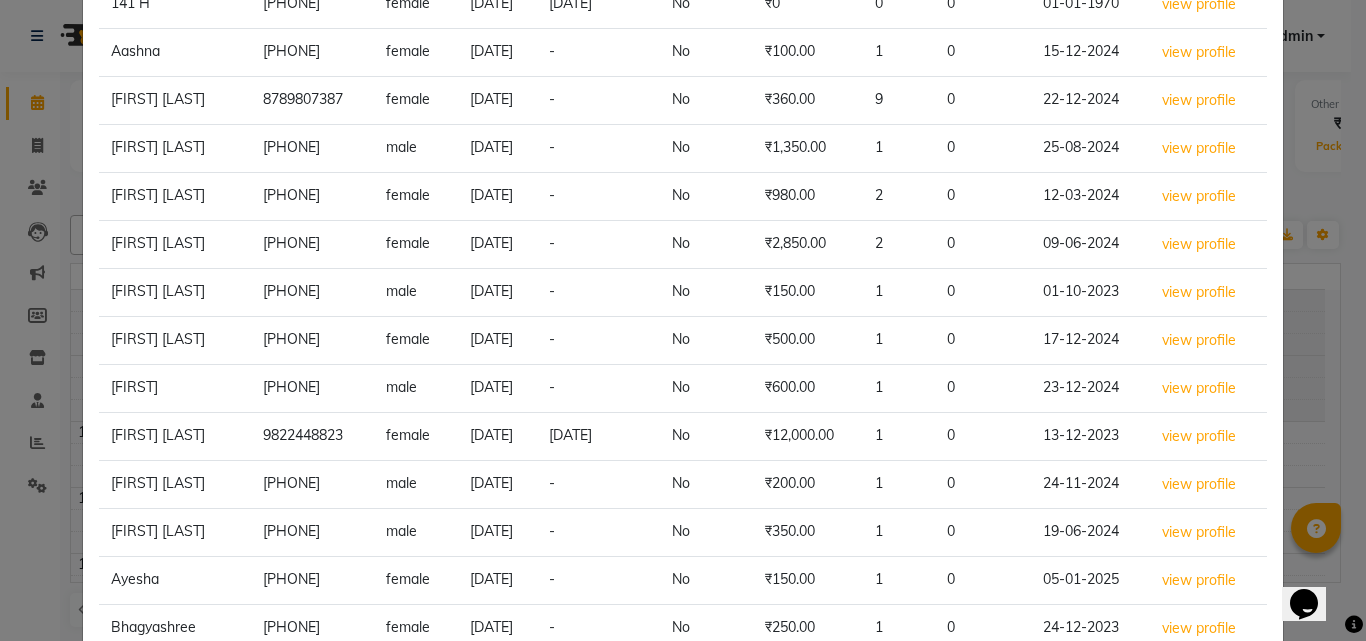 scroll, scrollTop: 0, scrollLeft: 0, axis: both 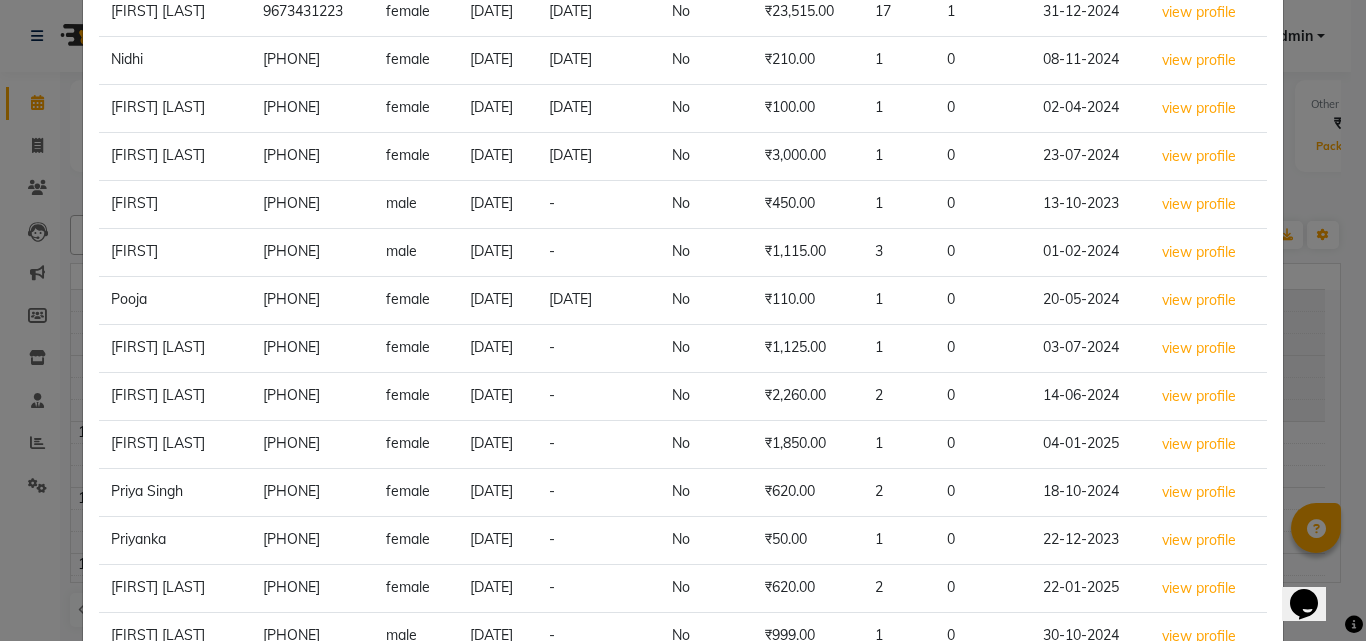 drag, startPoint x: 1350, startPoint y: 342, endPoint x: 1354, endPoint y: 371, distance: 29.274563 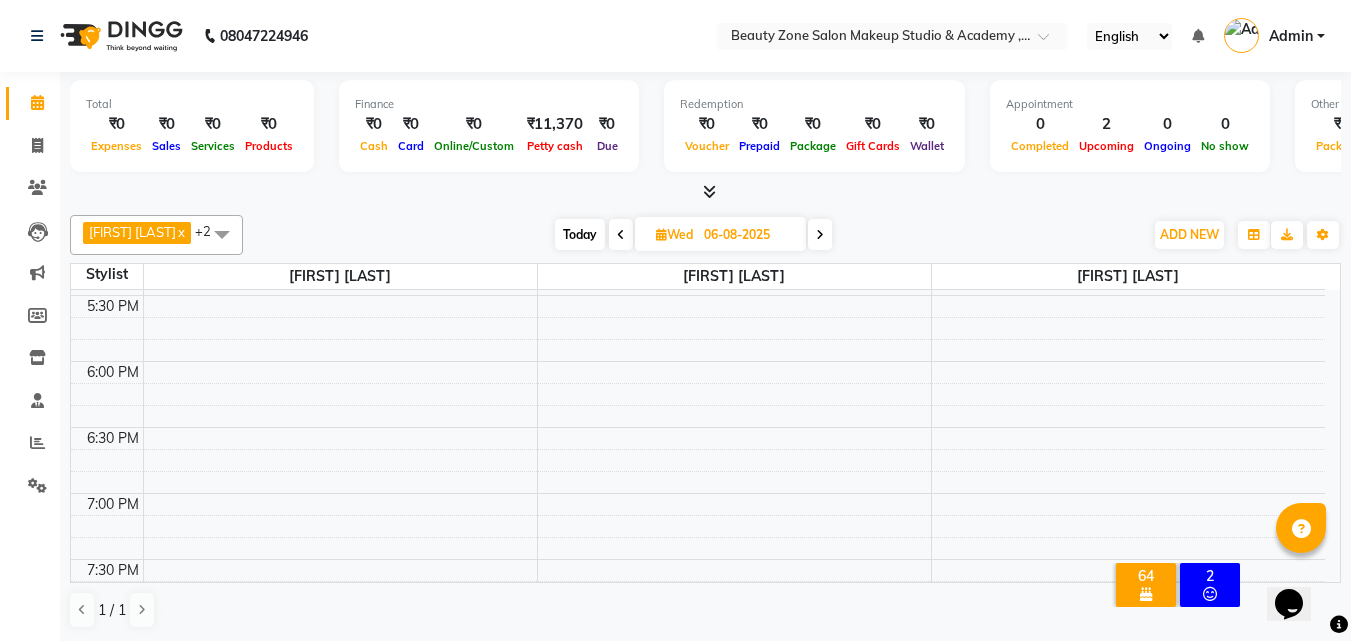 scroll, scrollTop: 0, scrollLeft: 0, axis: both 